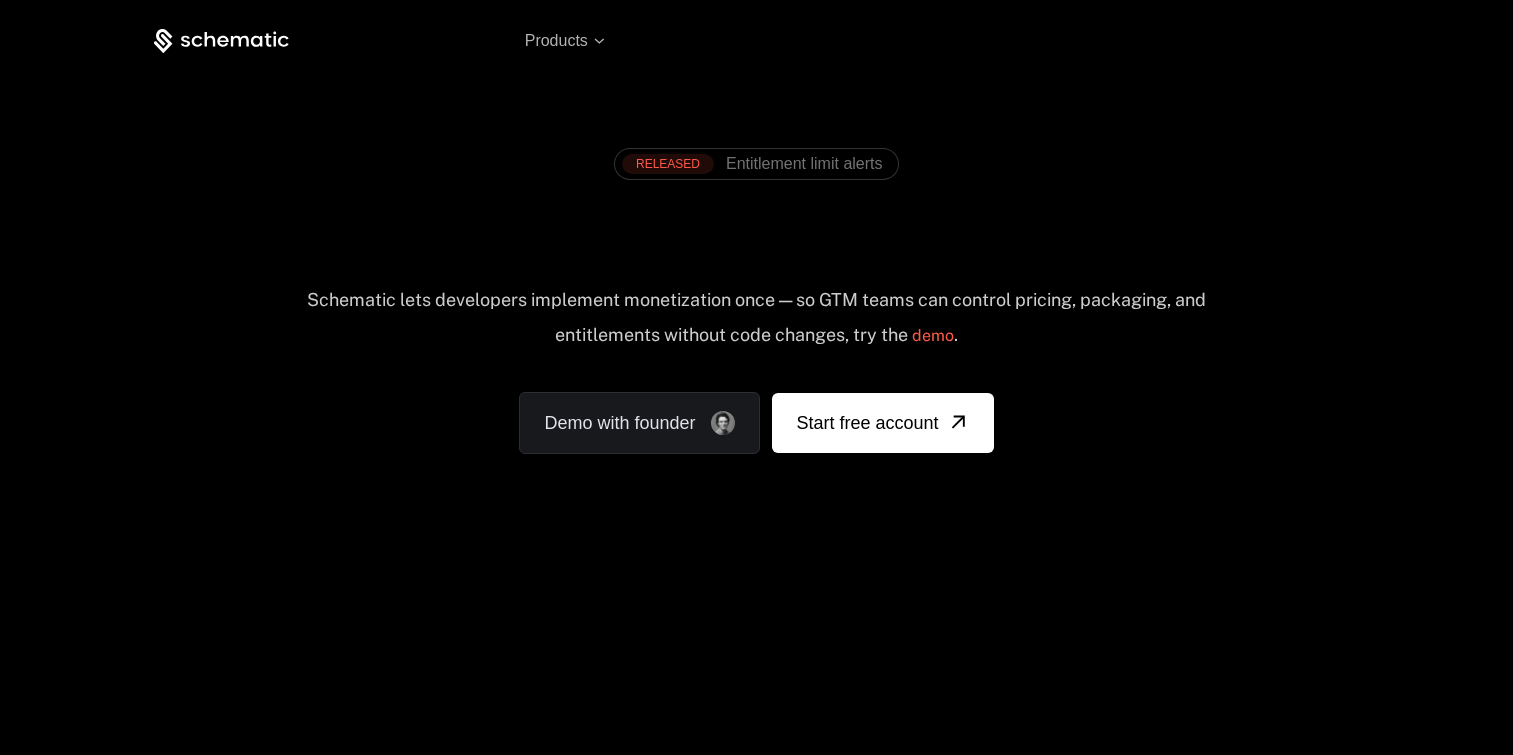 scroll, scrollTop: 0, scrollLeft: 0, axis: both 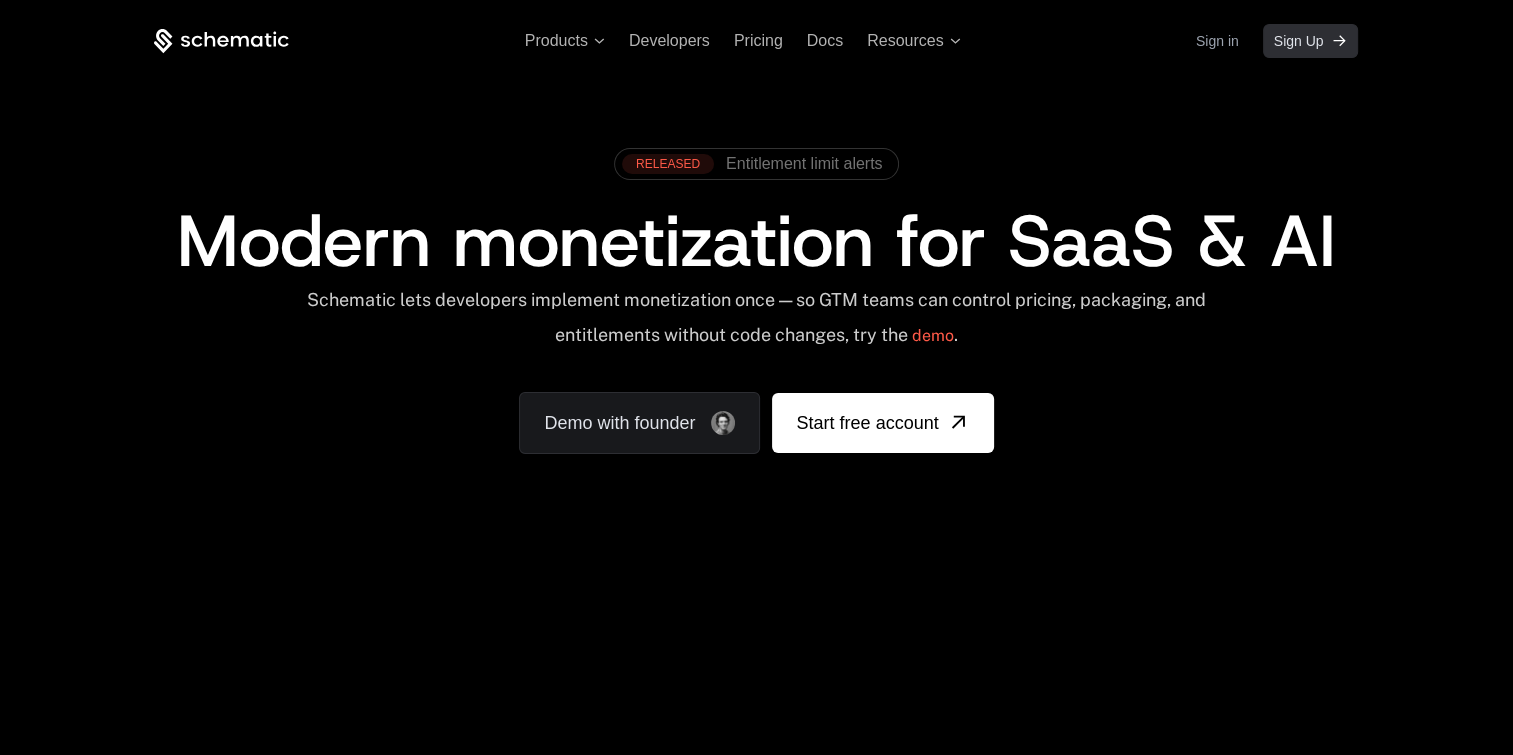 click on "Sign Up" at bounding box center (1299, 41) 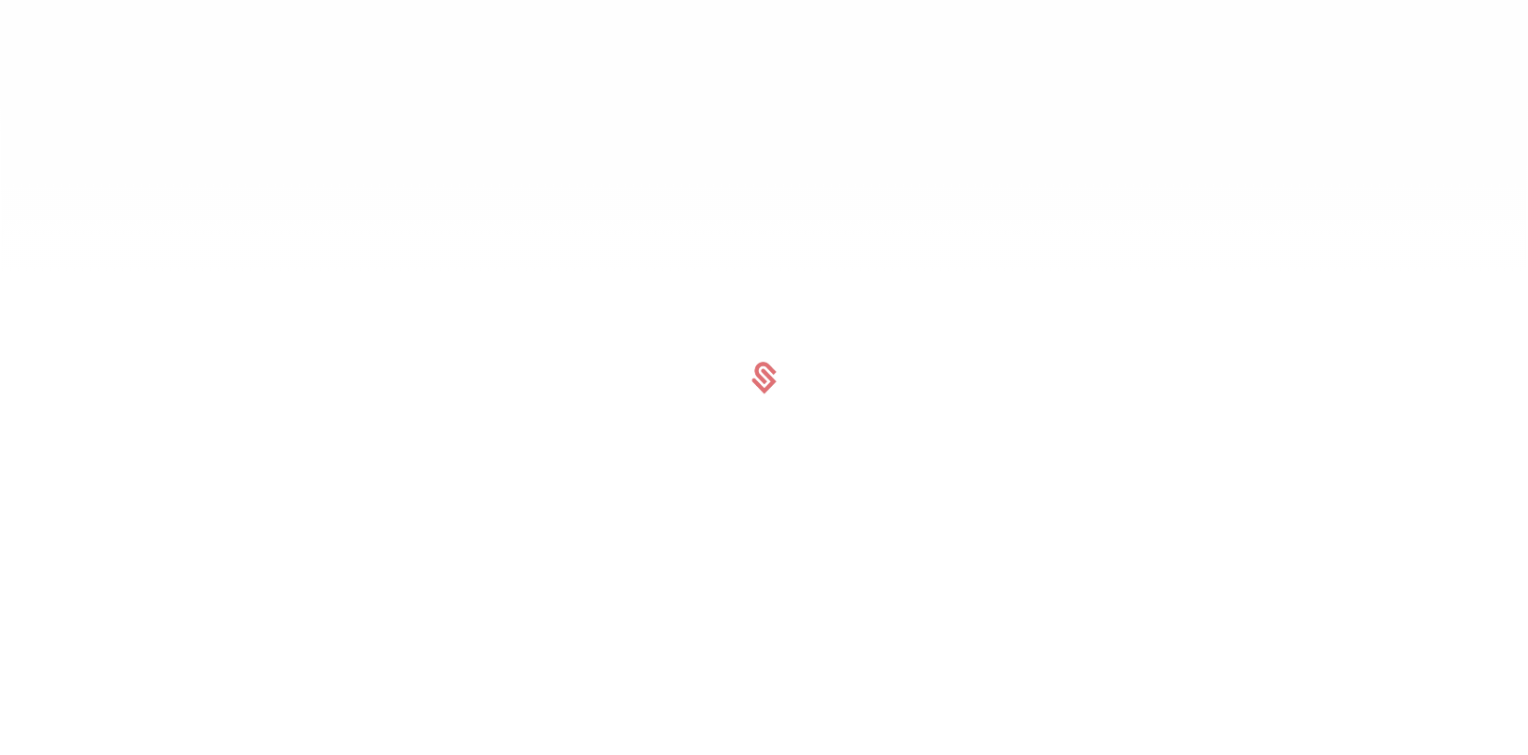 scroll, scrollTop: 0, scrollLeft: 0, axis: both 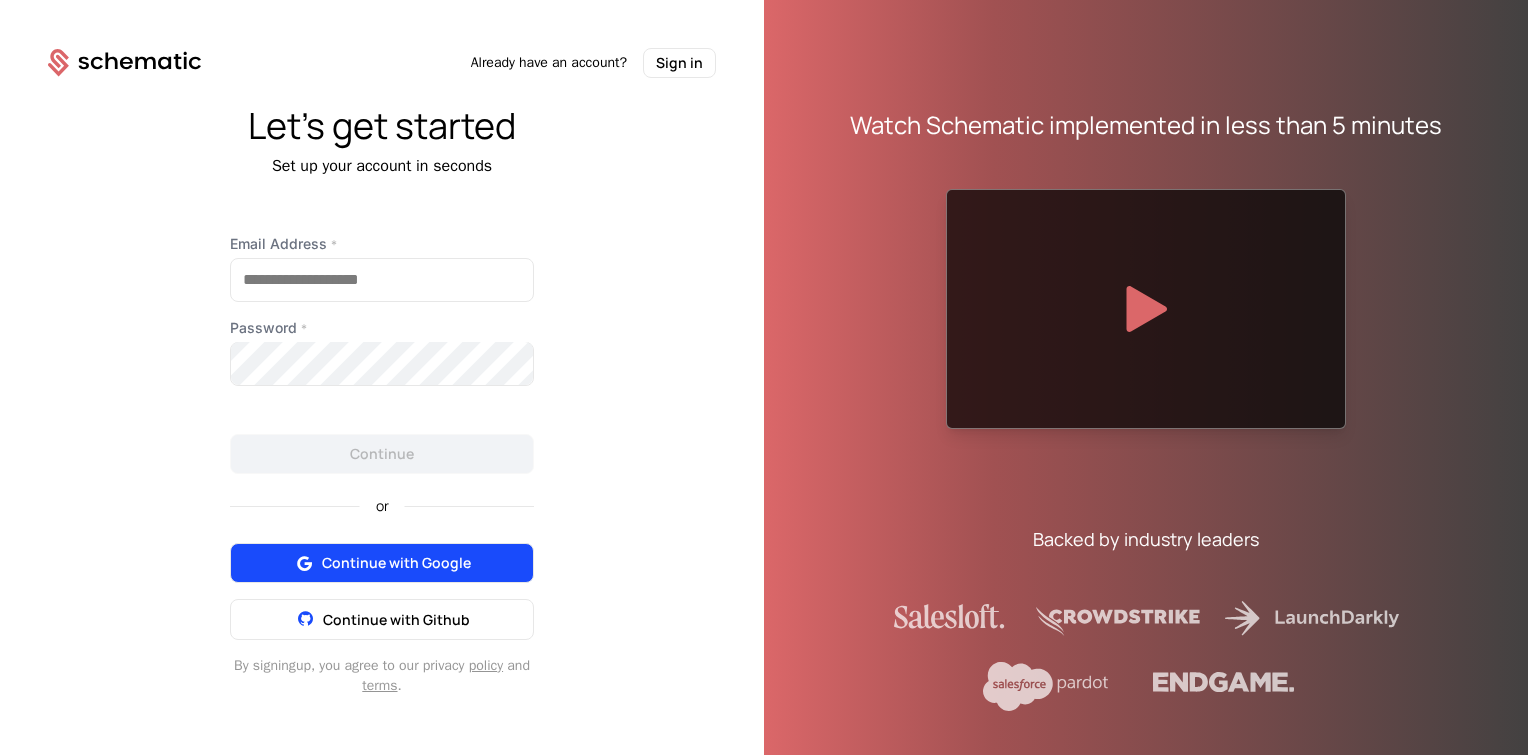 click on "Continue with Google" at bounding box center [396, 563] 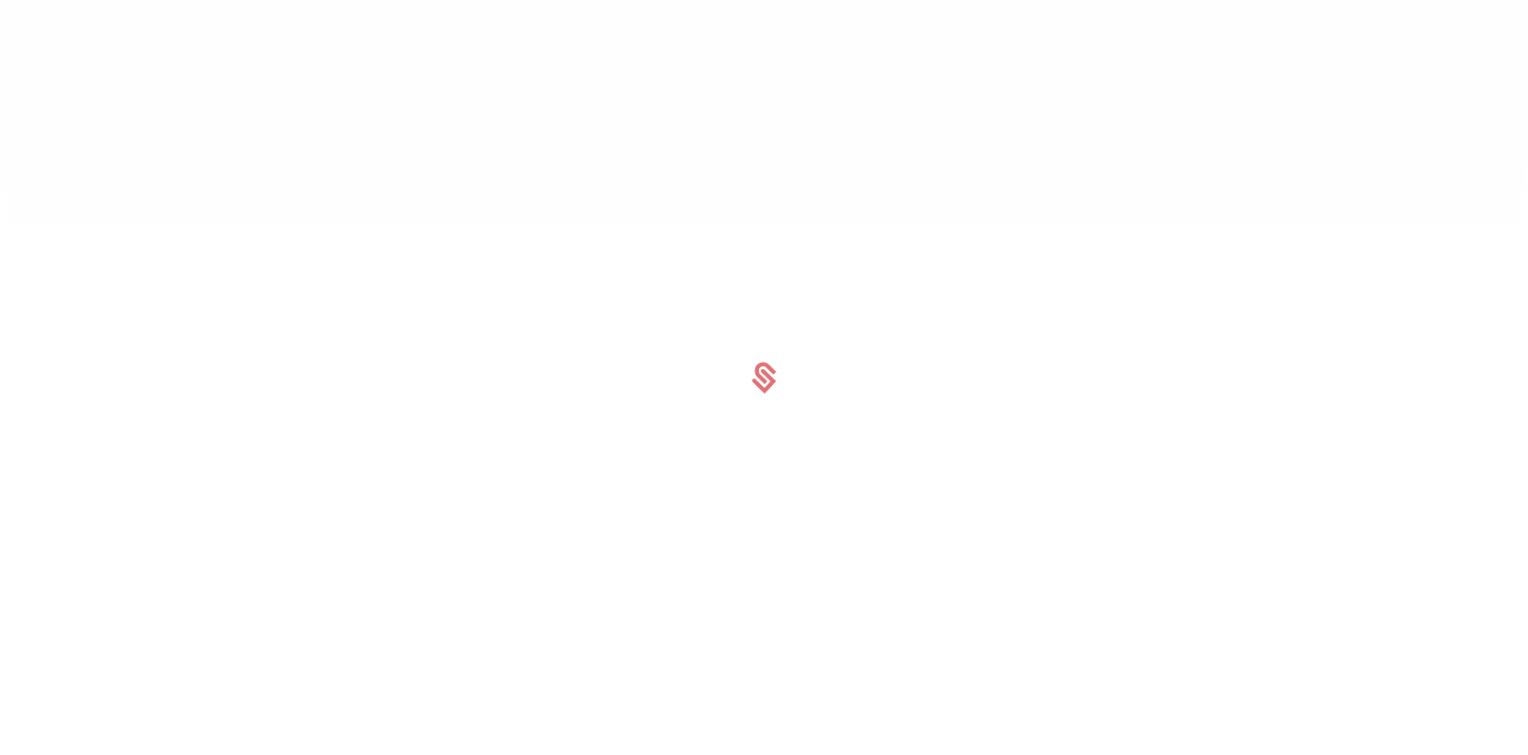 scroll, scrollTop: 0, scrollLeft: 0, axis: both 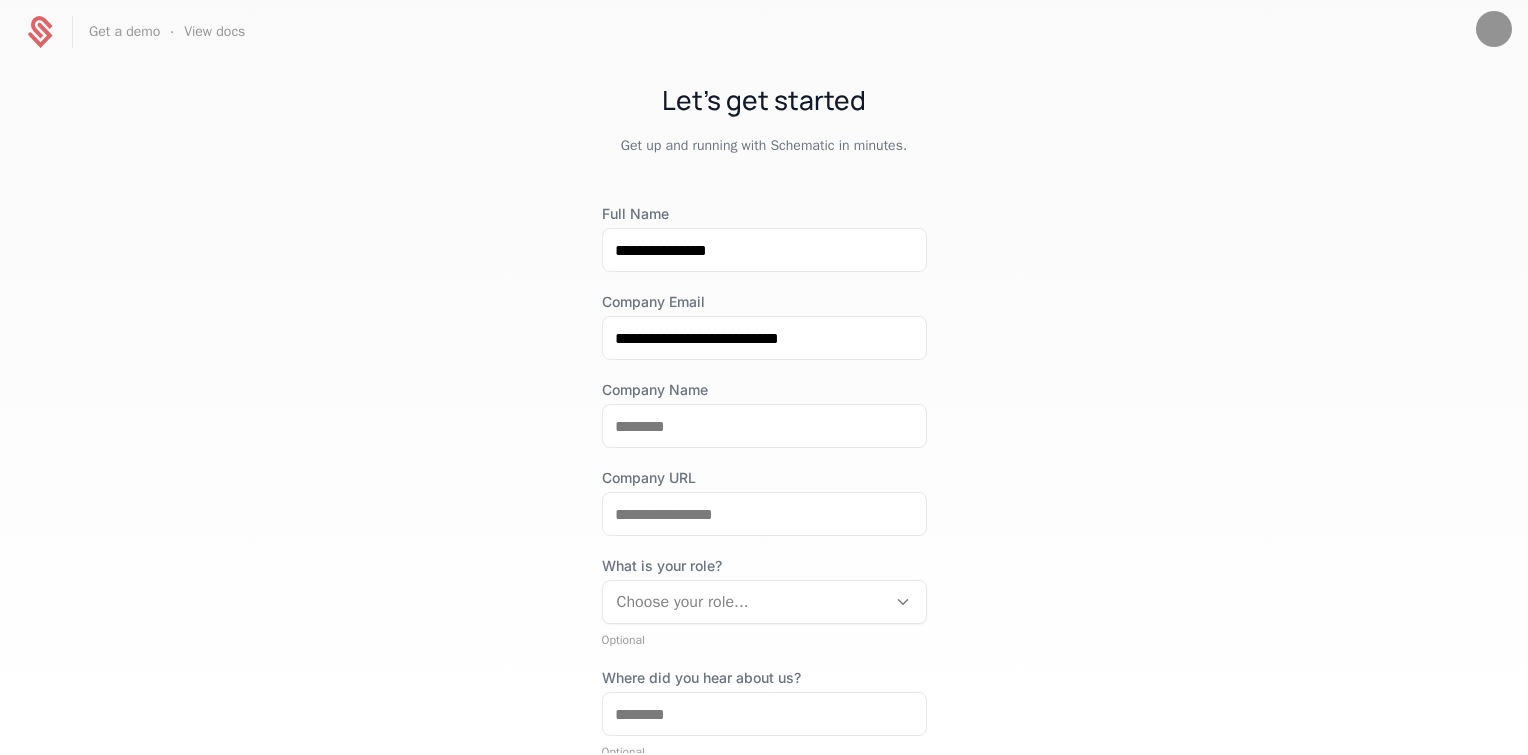 click at bounding box center [764, 426] 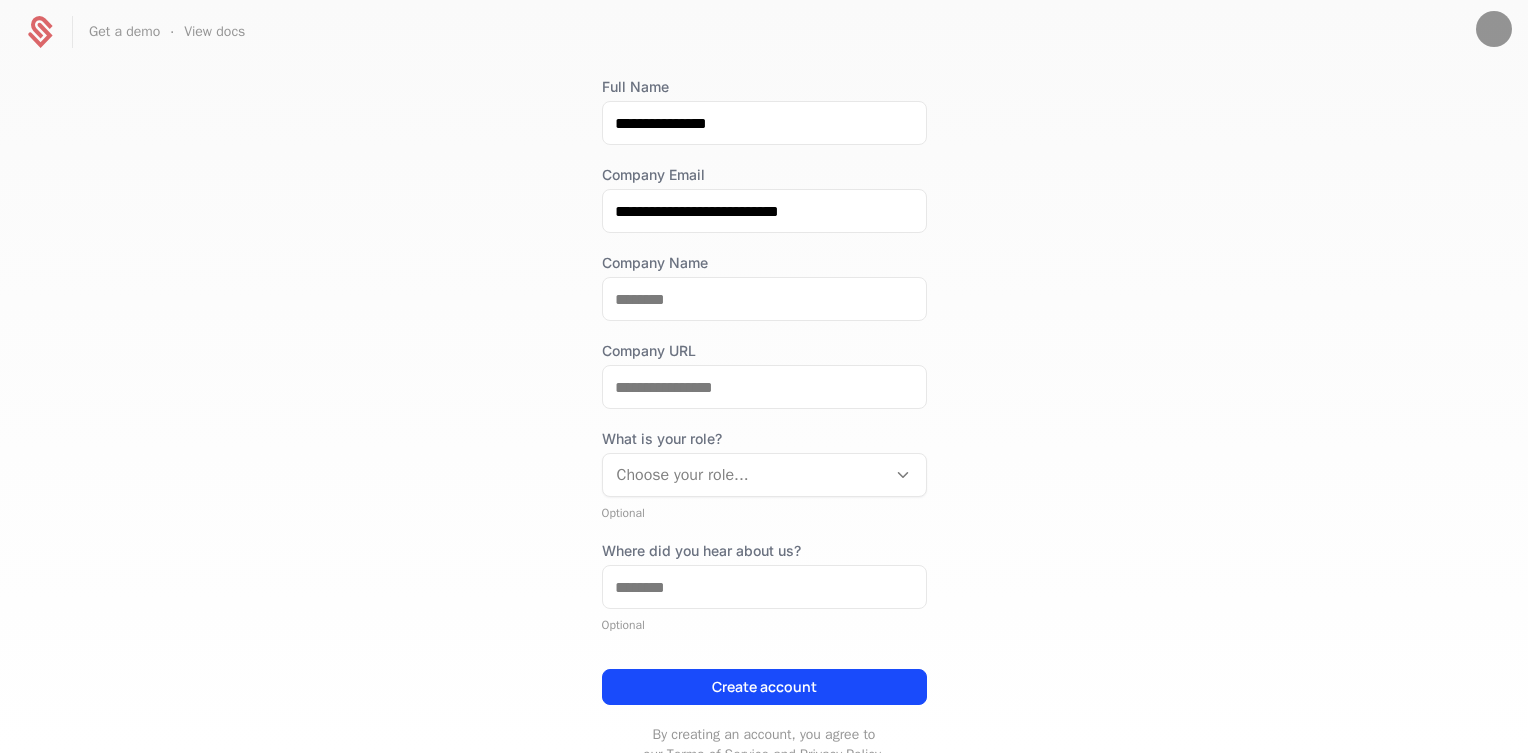 scroll, scrollTop: 128, scrollLeft: 0, axis: vertical 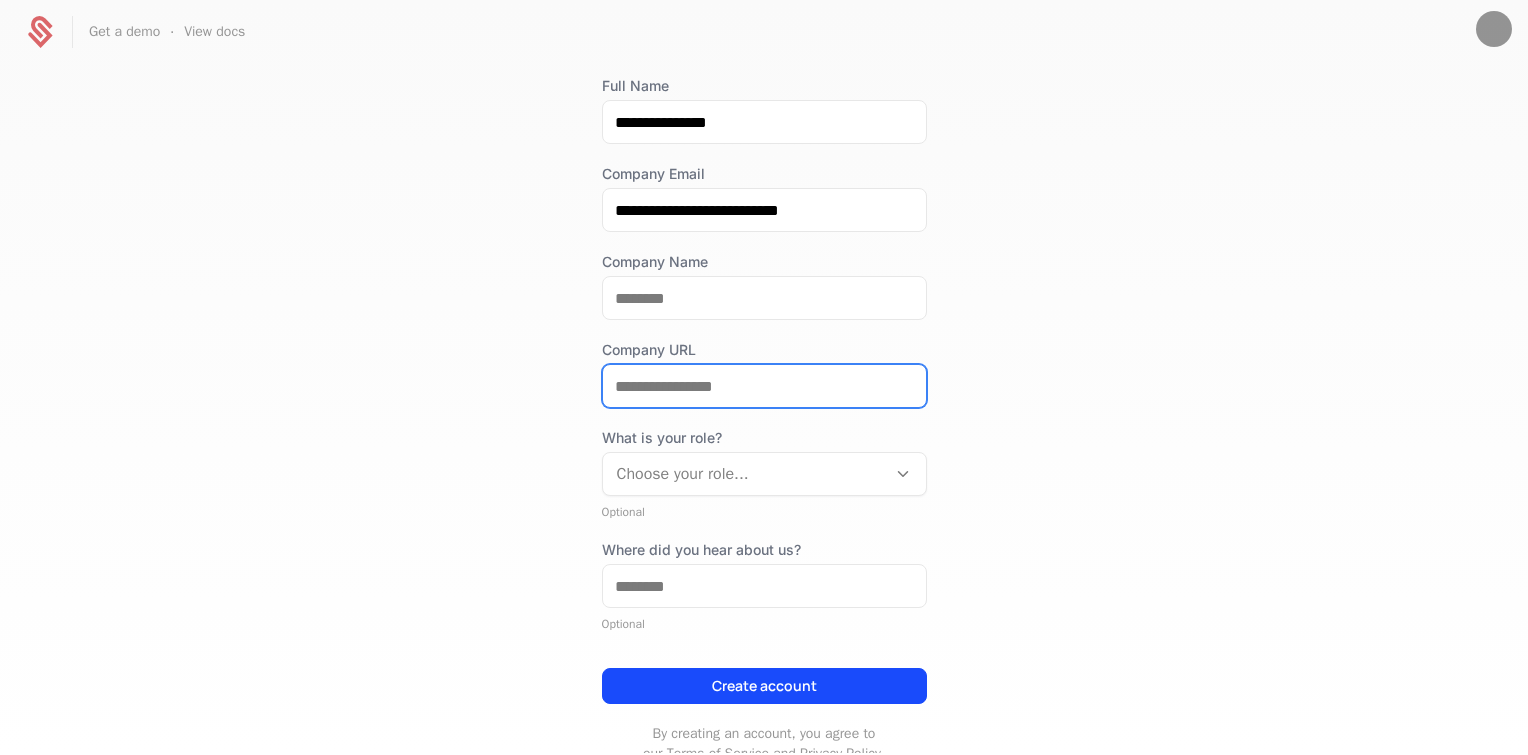 click on "Company URL" at bounding box center [764, 386] 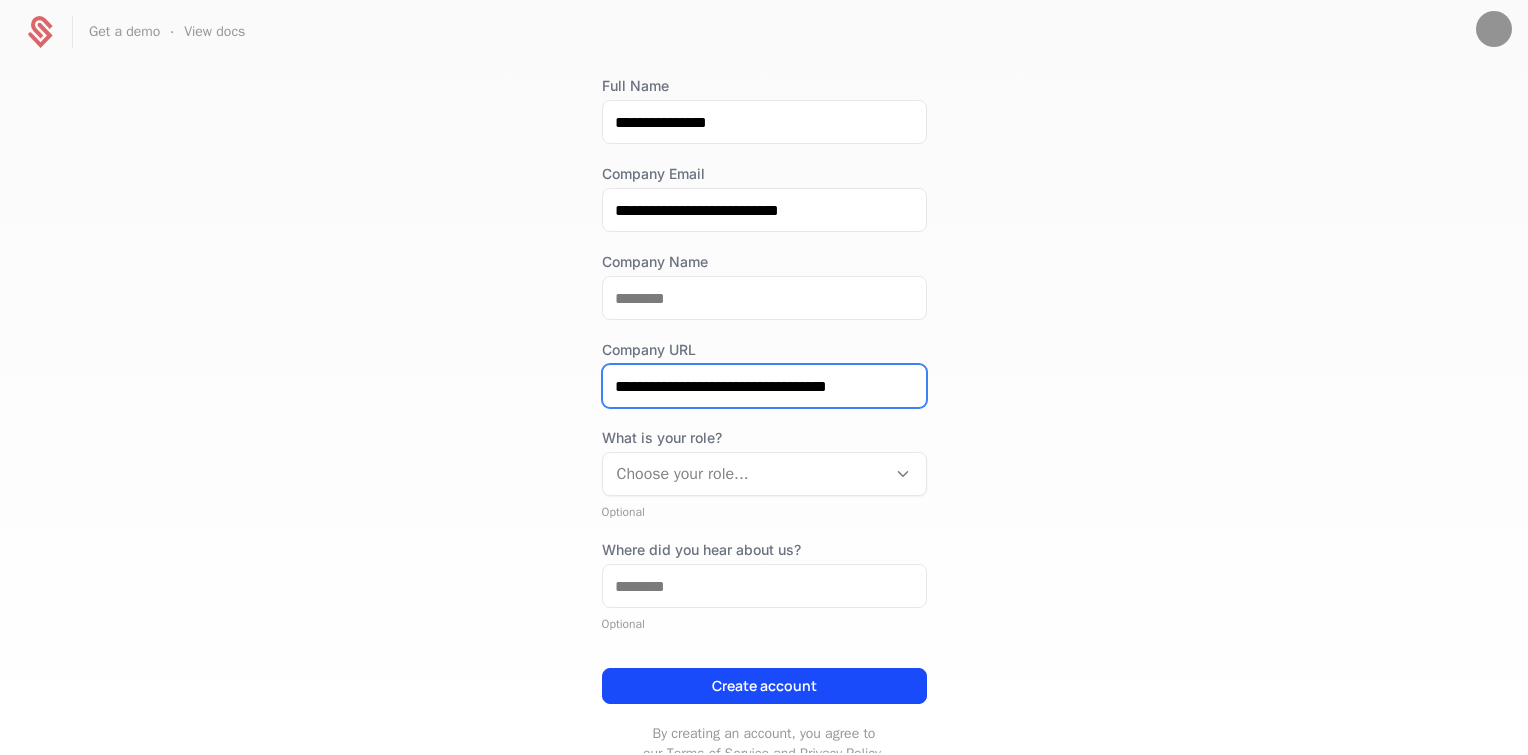 type on "**********" 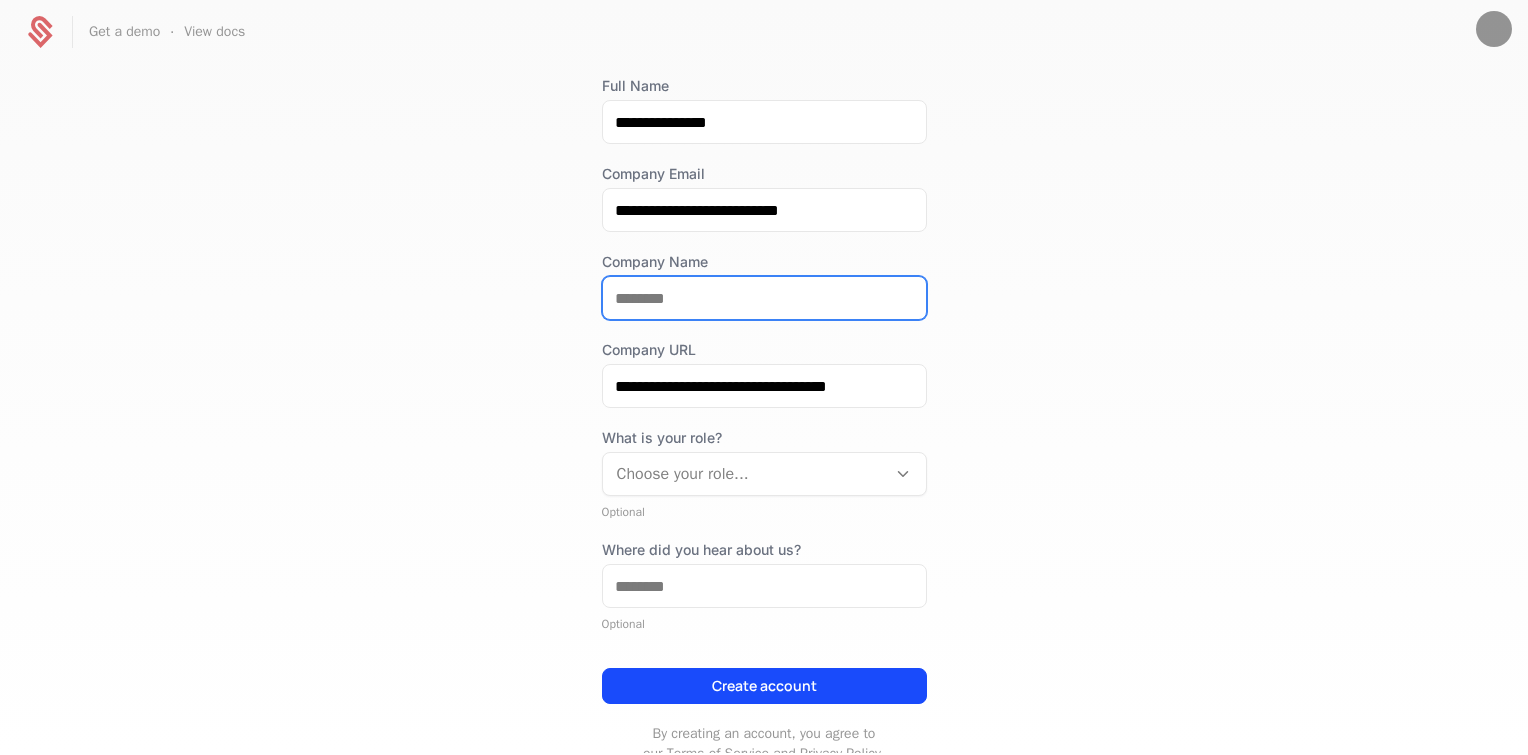 click on "Company Name" at bounding box center (764, 298) 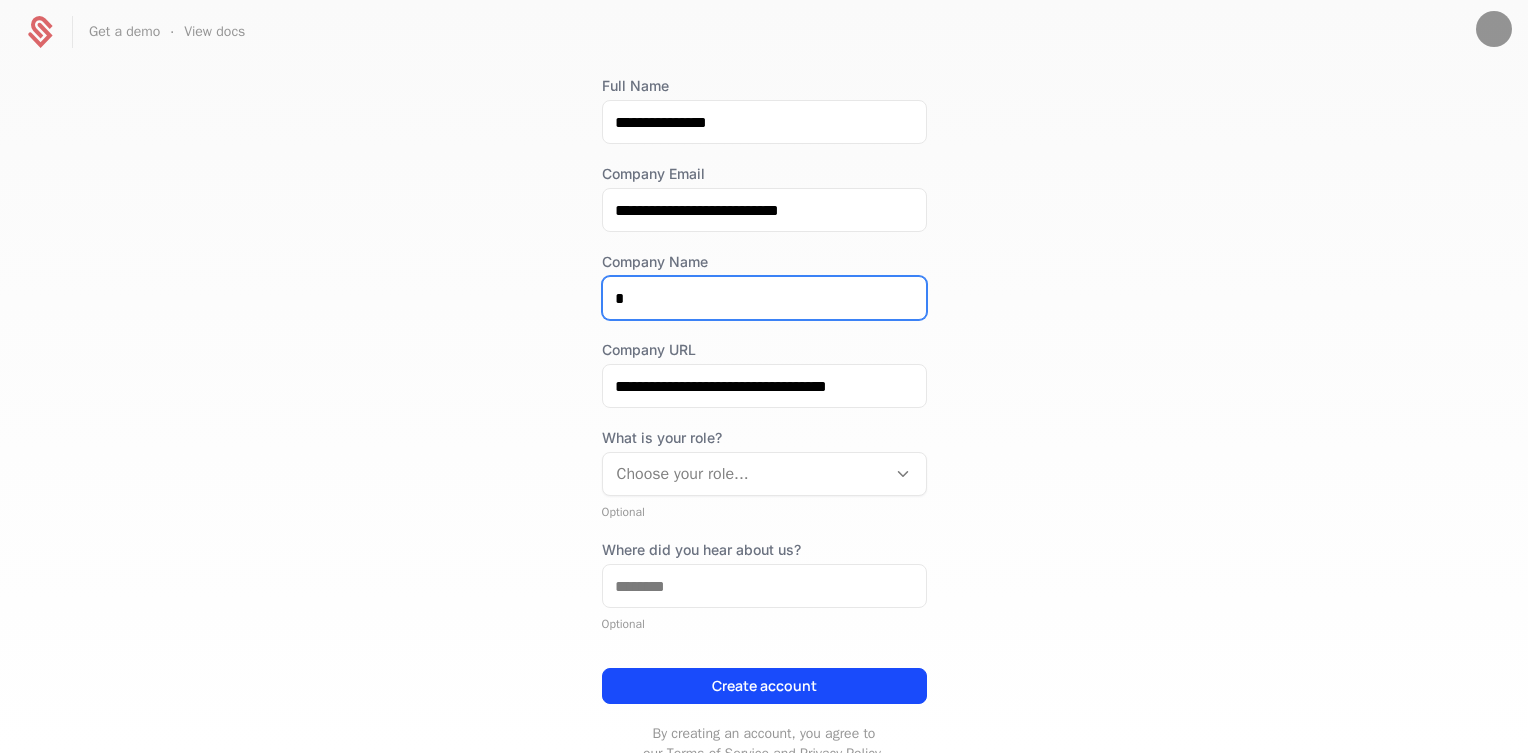 type on "*" 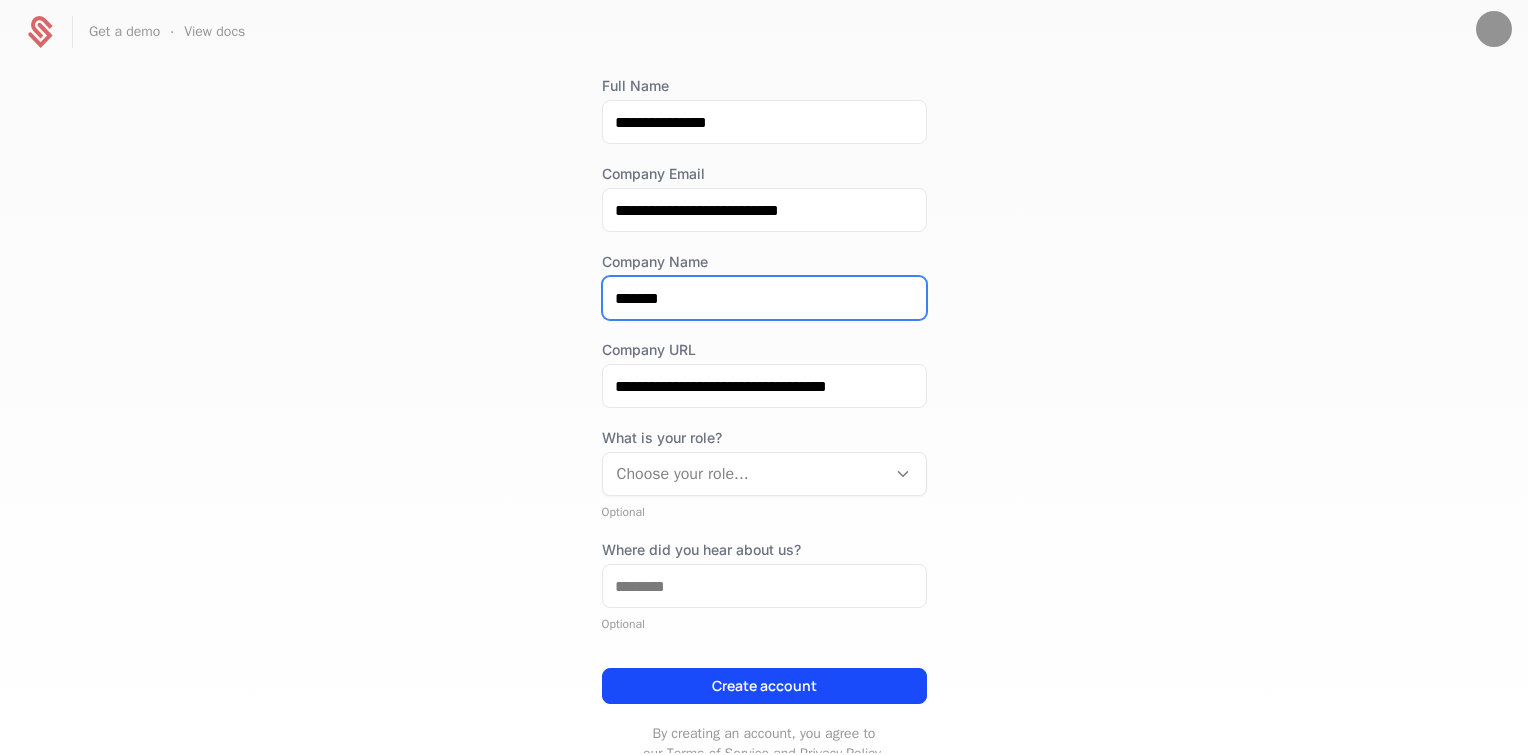 type on "*******" 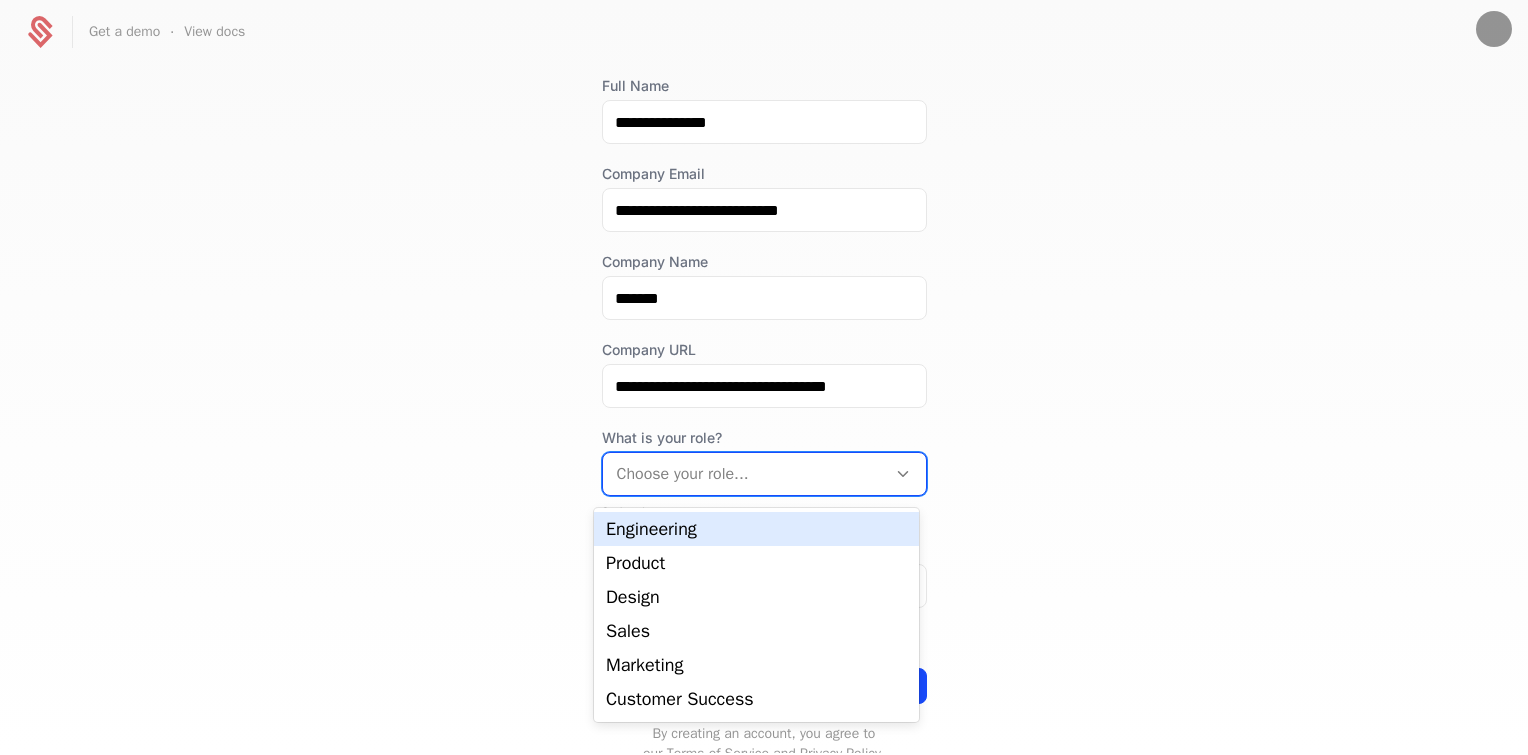 click at bounding box center [744, 474] 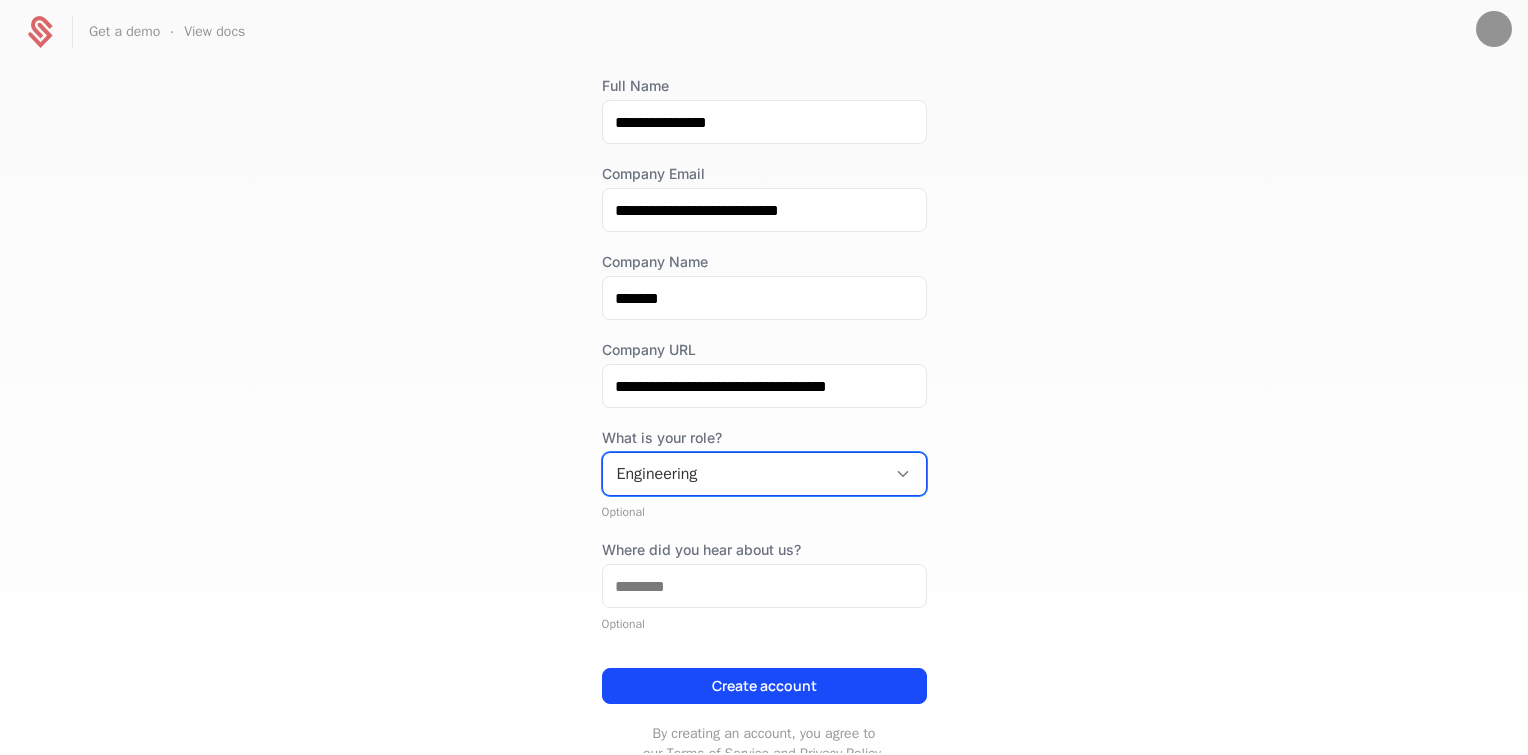 scroll, scrollTop: 194, scrollLeft: 0, axis: vertical 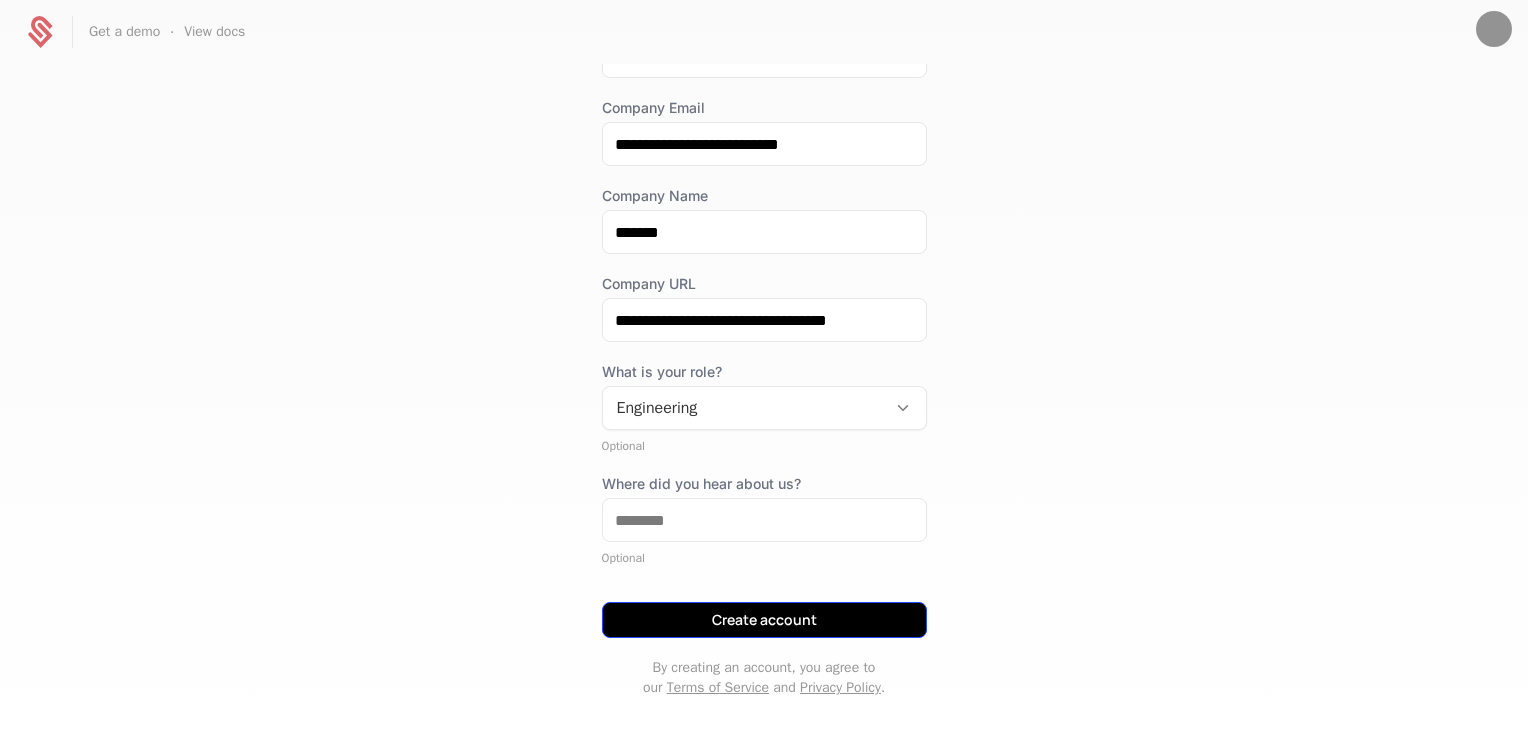 click on "Create account" at bounding box center [764, 620] 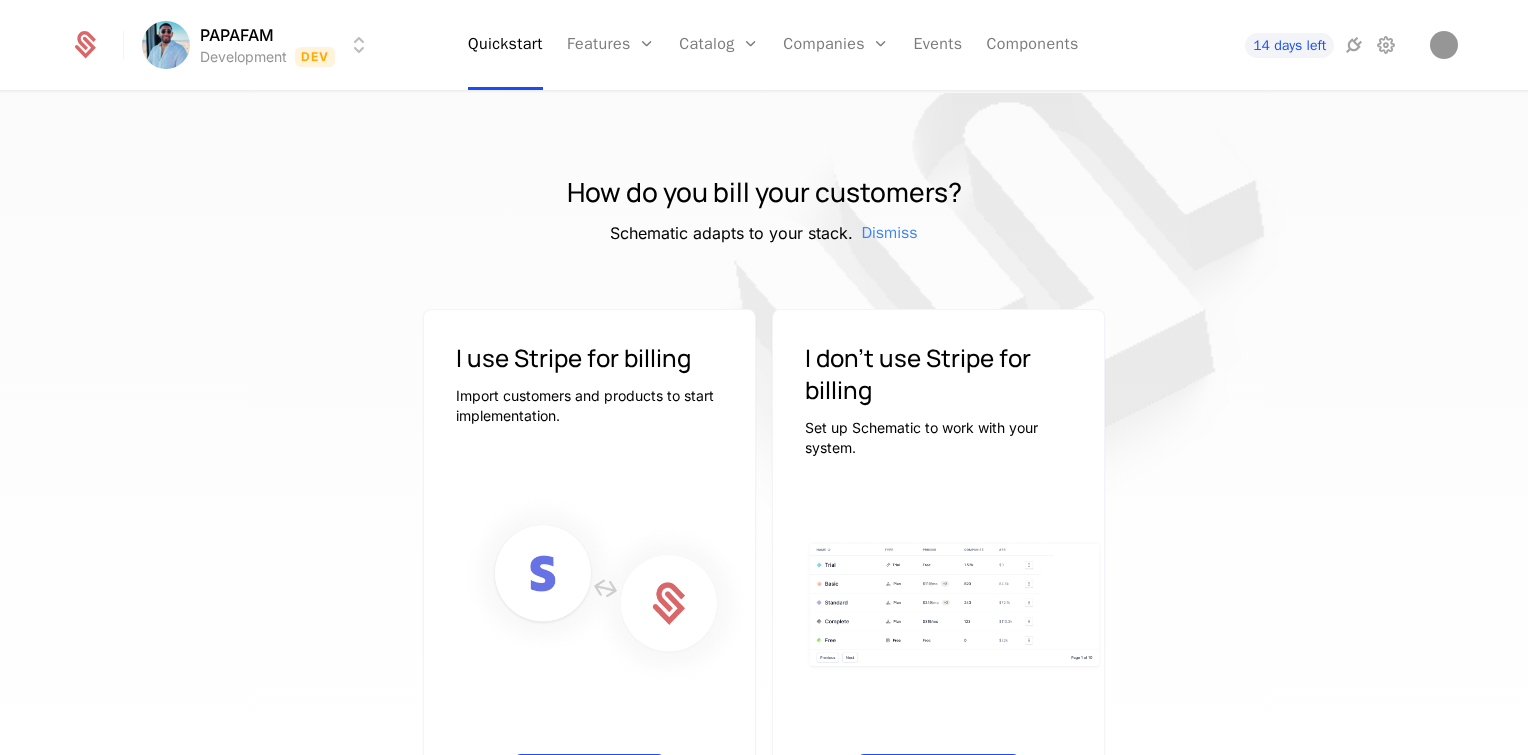 scroll, scrollTop: 98, scrollLeft: 0, axis: vertical 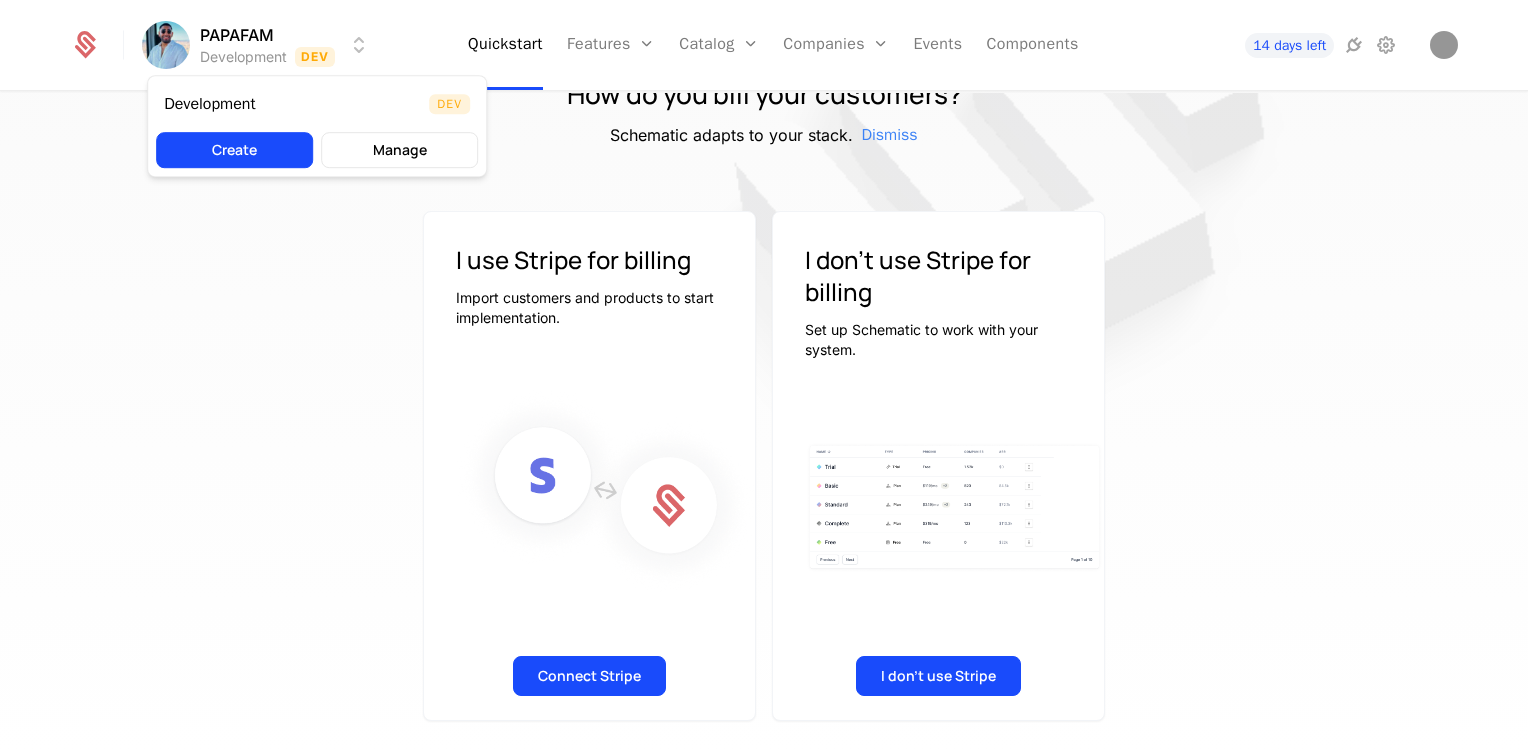 click on "PAPAFAM Development Dev Quickstart Features Features Flags Catalog Plans Add Ons Configuration Companies Companies Users Events Components 14 days left How do you bill your customers? Schematic adapts to your stack. Dismiss I use Stripe for billing Import customers and products to start implementation. Connect Stripe I don't use Stripe for billing Set up Schematic to work with your system. I don't use Stripe
Best Viewed on Desktop You're currently viewing this on a  mobile device . For the best experience,   we recommend using a desktop or larger screens , as the application isn't fully optimized for smaller resolutions just yet. Got it  Development Dev Create Manage" at bounding box center (764, 377) 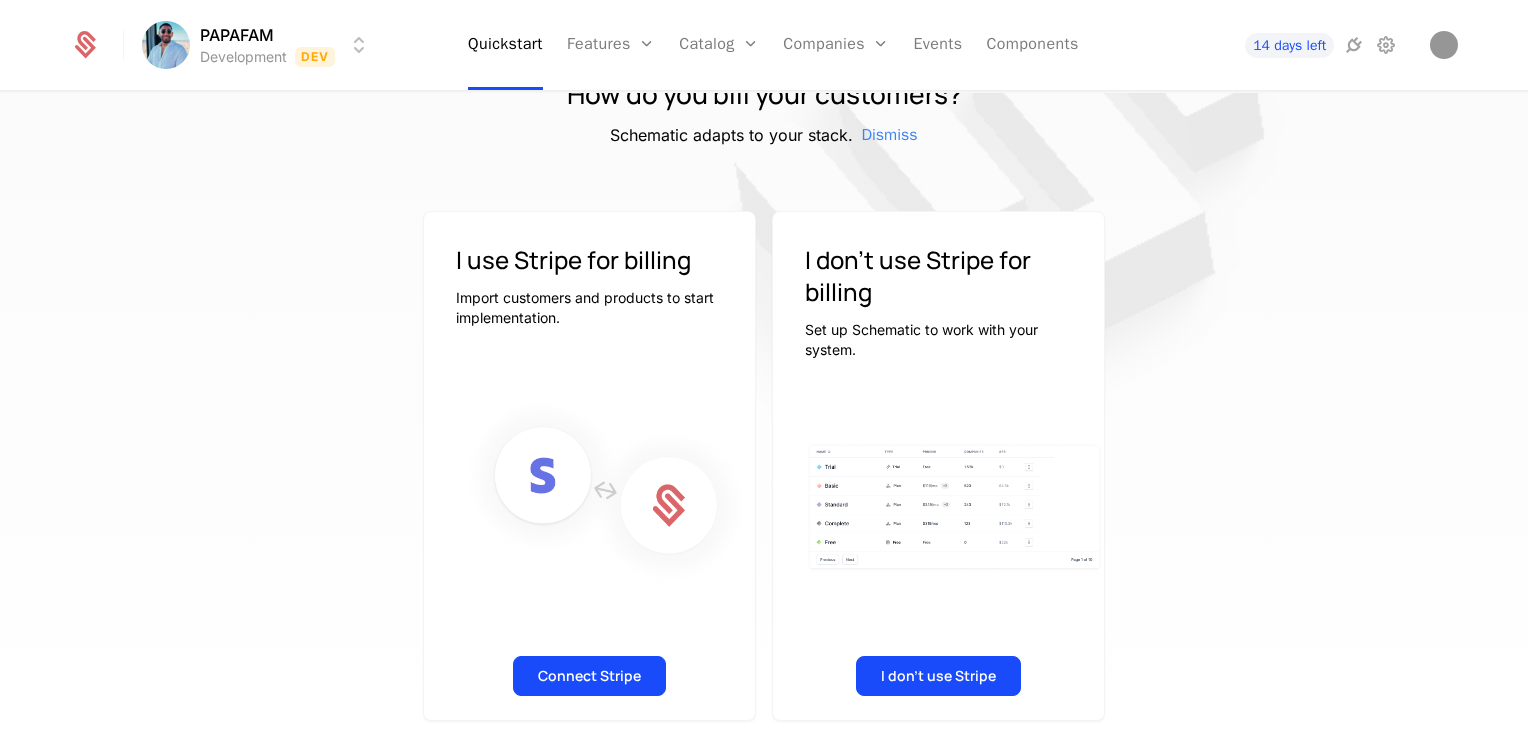 click on "PAPAFAM Development Dev Quickstart Features Features Flags Catalog Plans Add Ons Configuration Companies Companies Users Events Components 14 days left How do you bill your customers? Schematic adapts to your stack. Dismiss I use Stripe for billing Import customers and products to start implementation. Connect Stripe I don't use Stripe for billing Set up Schematic to work with your system. I don't use Stripe
Best Viewed on Desktop You're currently viewing this on a  mobile device . For the best experience,   we recommend using a desktop or larger screens , as the application isn't fully optimized for smaller resolutions just yet. Got it" at bounding box center (764, 377) 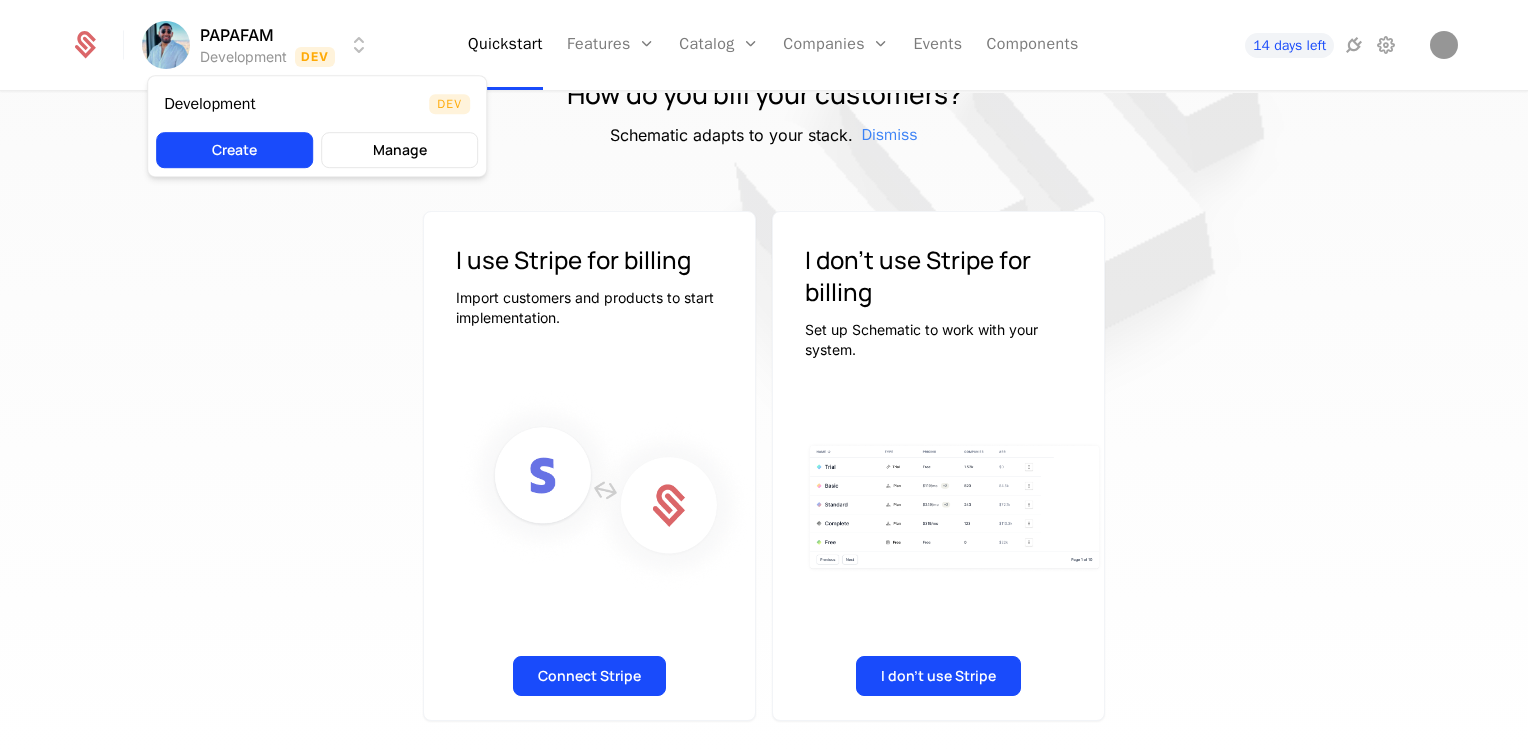 click on "PAPAFAM Development Dev Quickstart Features Features Flags Catalog Plans Add Ons Configuration Companies Companies Users Events Components 14 days left How do you bill your customers? Schematic adapts to your stack. Dismiss I use Stripe for billing Import customers and products to start implementation. Connect Stripe I don't use Stripe for billing Set up Schematic to work with your system. I don't use Stripe
Best Viewed on Desktop You're currently viewing this on a  mobile device . For the best experience,   we recommend using a desktop or larger screens , as the application isn't fully optimized for smaller resolutions just yet. Got it  Development Dev Create Manage" at bounding box center [764, 377] 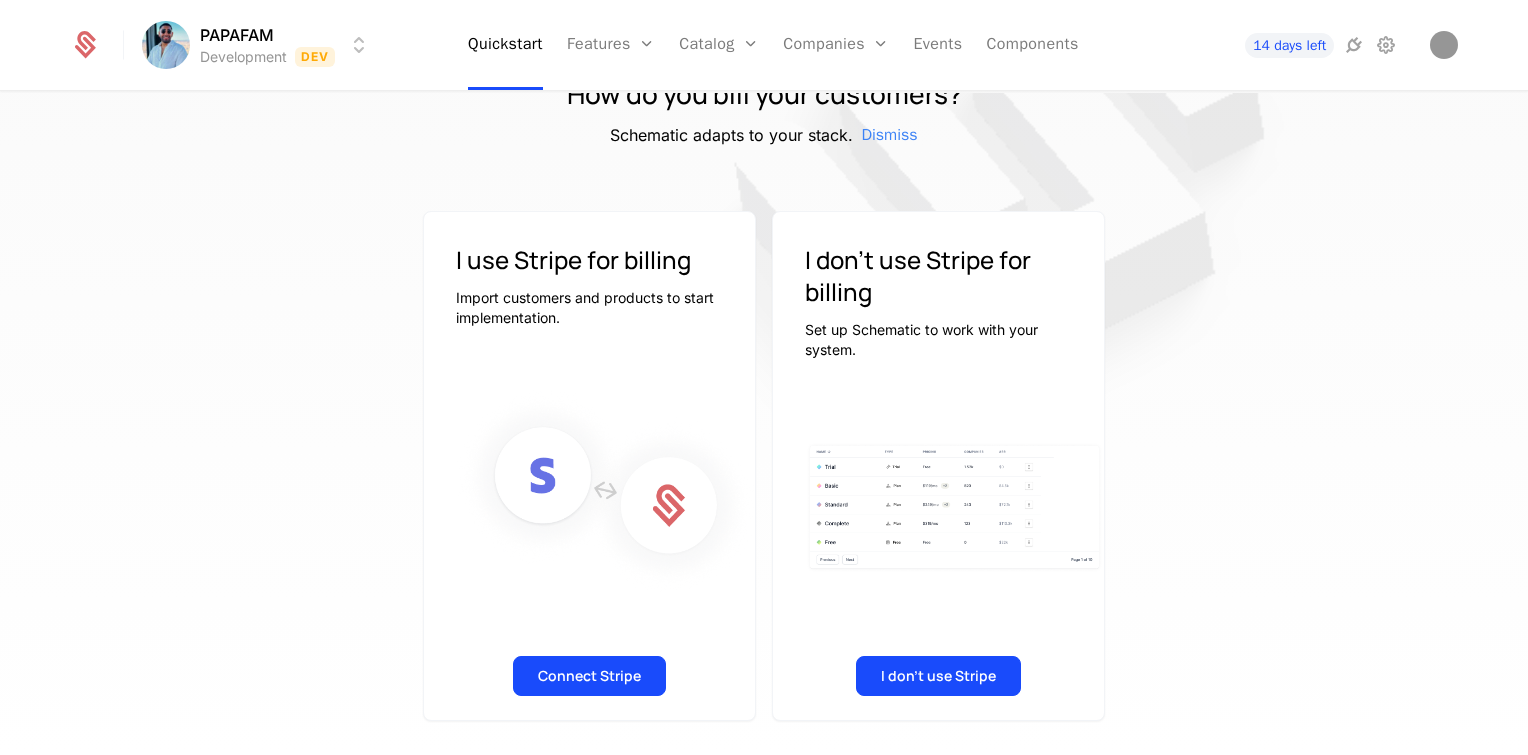 click on "PAPAFAM Development Dev Quickstart Features Features Flags Catalog Plans Add Ons Configuration Companies Companies Users Events Components 14 days left How do you bill your customers? Schematic adapts to your stack. Dismiss I use Stripe for billing Import customers and products to start implementation. Connect Stripe I don't use Stripe for billing Set up Schematic to work with your system. I don't use Stripe
Best Viewed on Desktop You're currently viewing this on a  mobile device . For the best experience,   we recommend using a desktop or larger screens , as the application isn't fully optimized for smaller resolutions just yet. Got it" at bounding box center [764, 377] 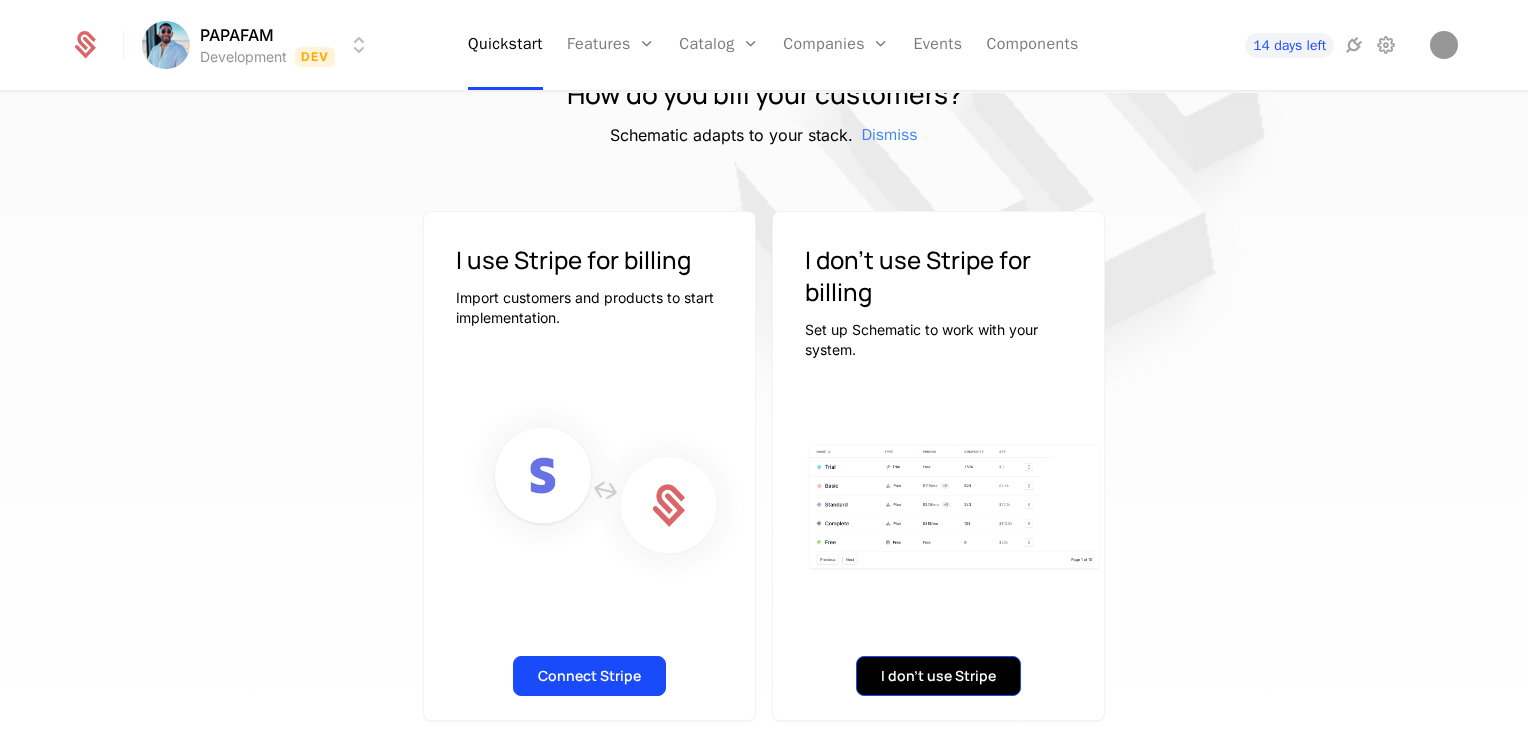 click on "I don't use Stripe" at bounding box center [938, 676] 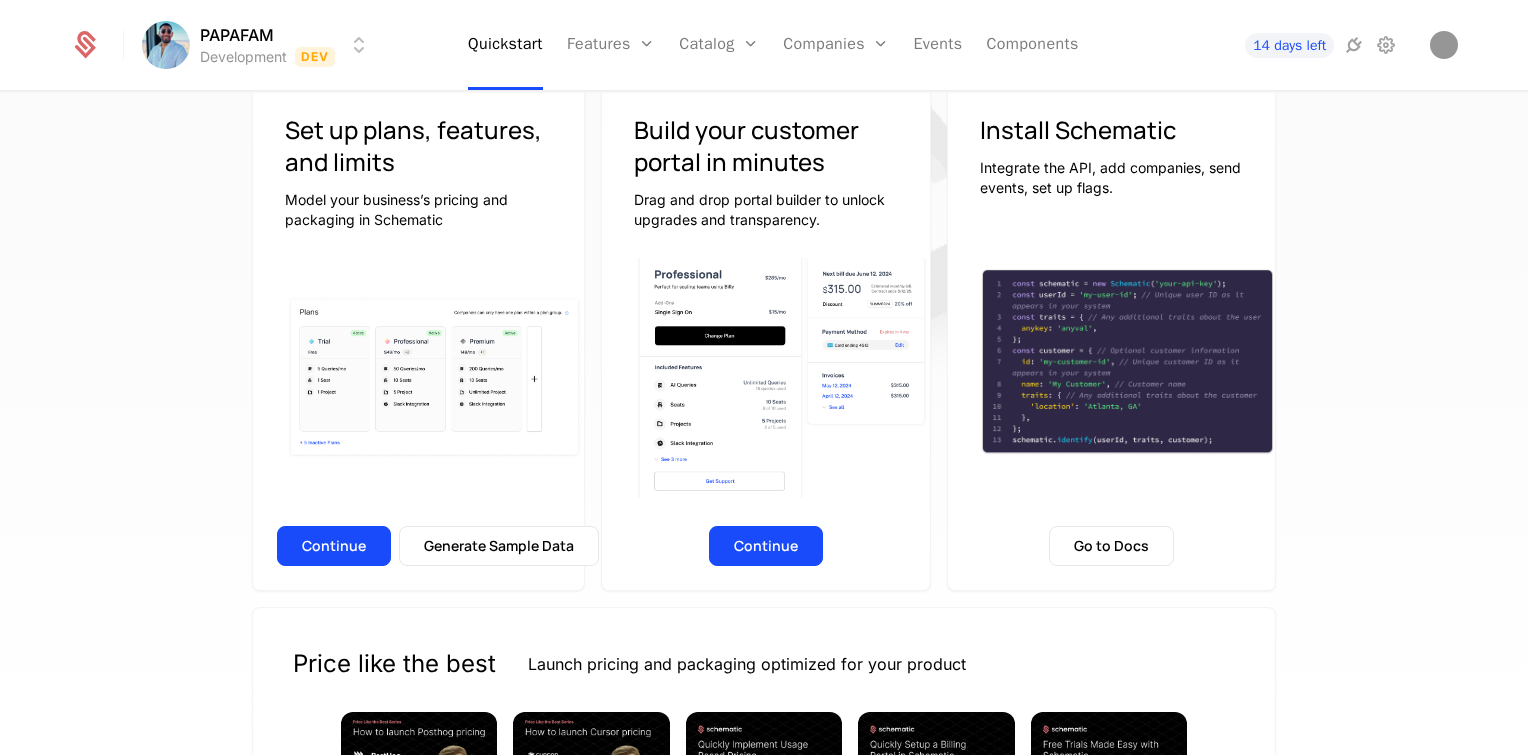 scroll, scrollTop: 134, scrollLeft: 0, axis: vertical 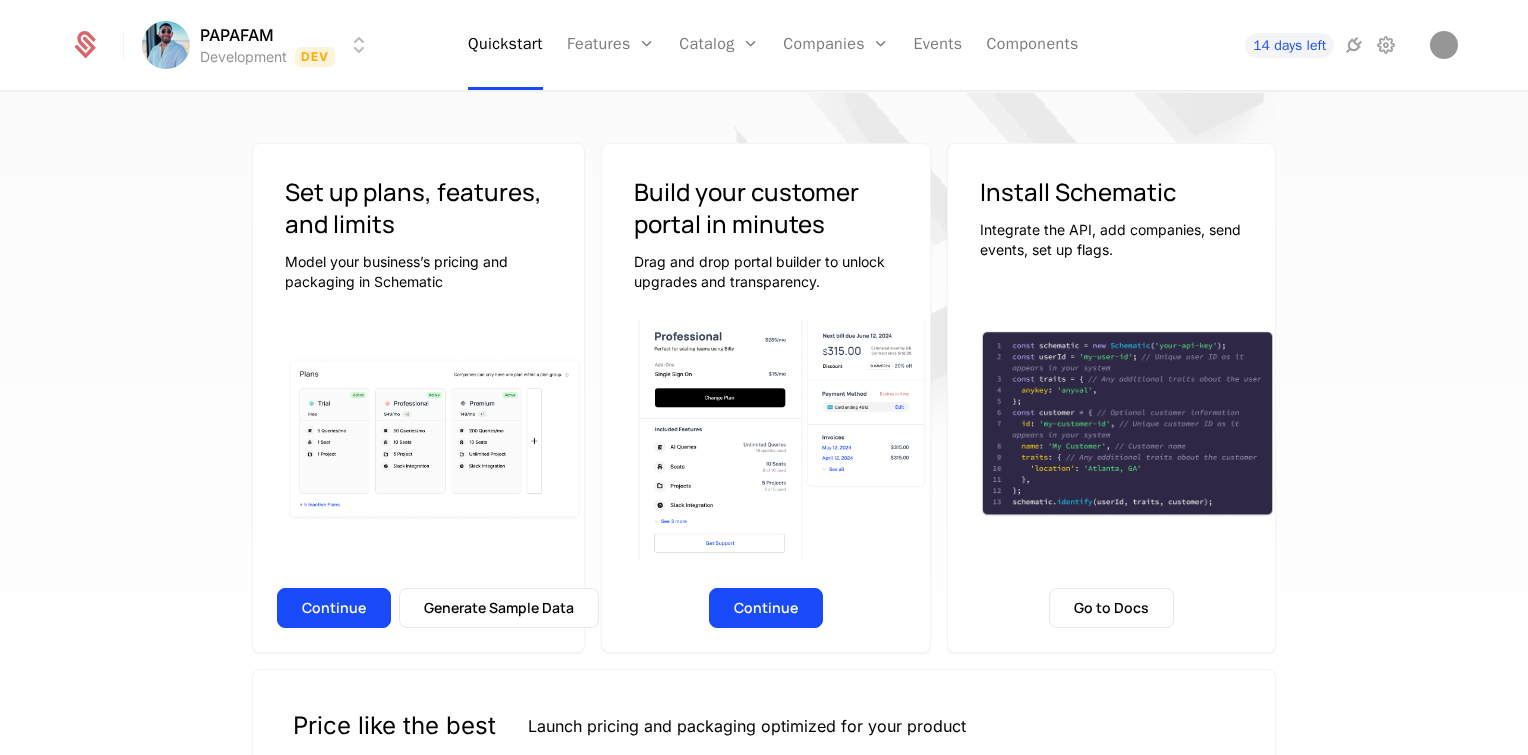 click on "Continue Generate Sample Data" at bounding box center [418, 614] 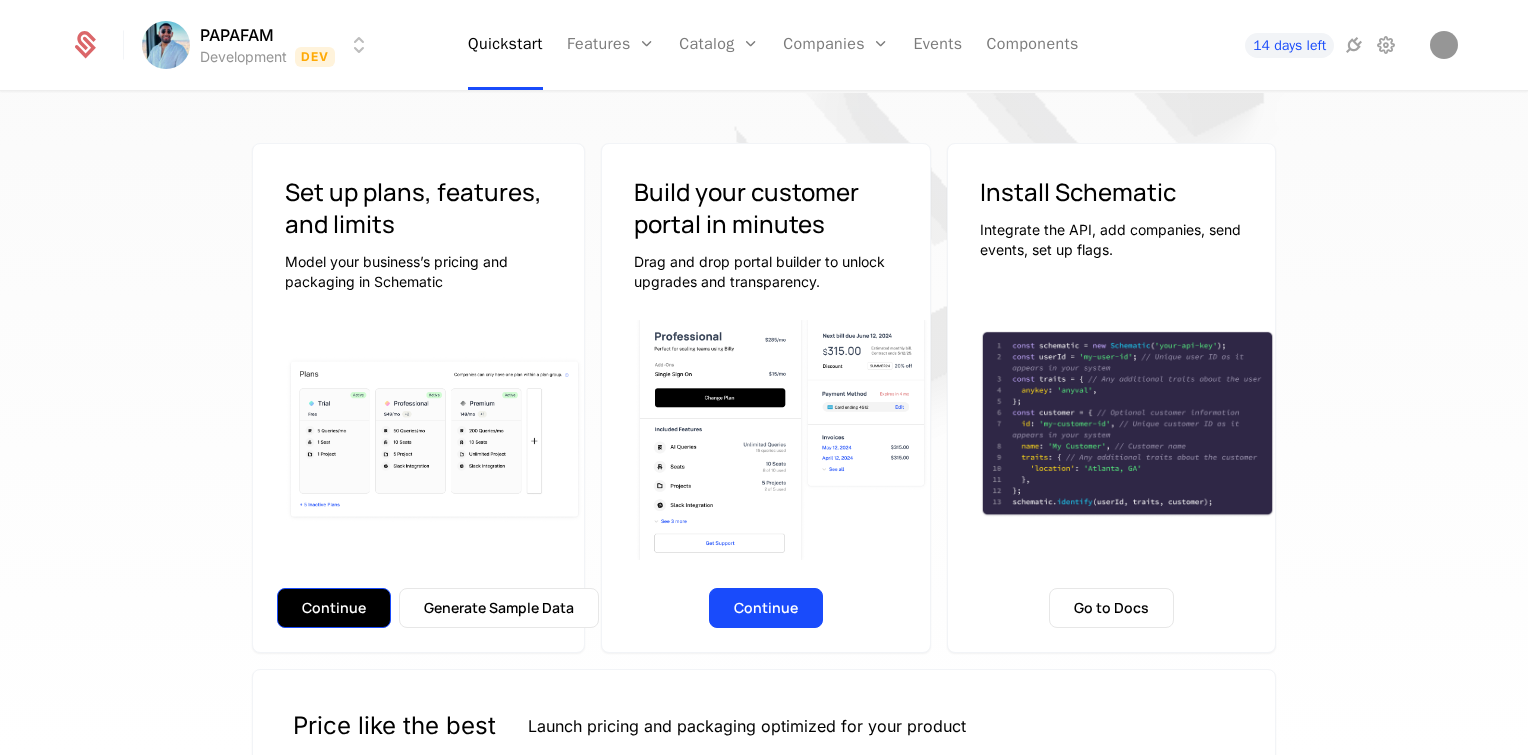 click on "Continue" at bounding box center (334, 608) 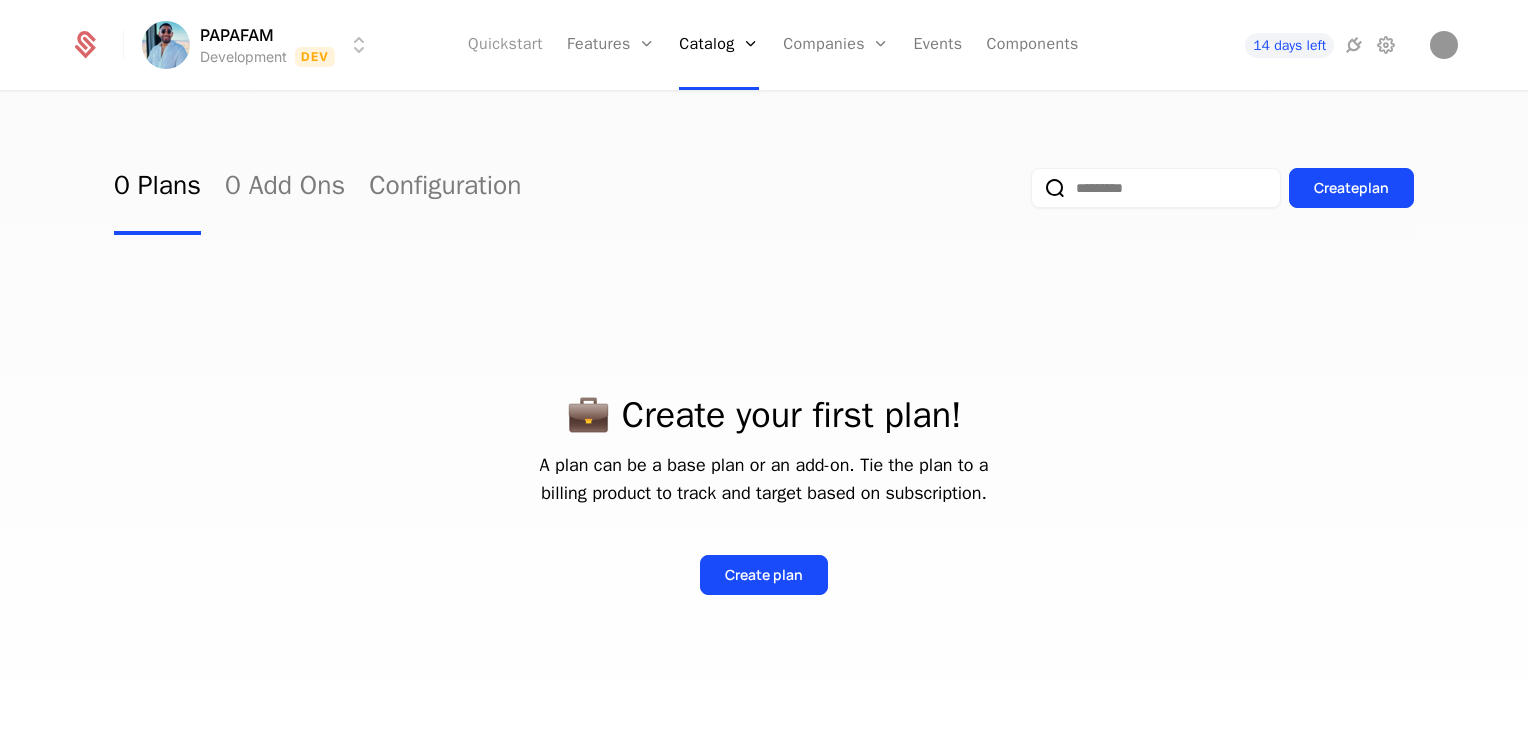 click on "Quickstart" at bounding box center [505, 45] 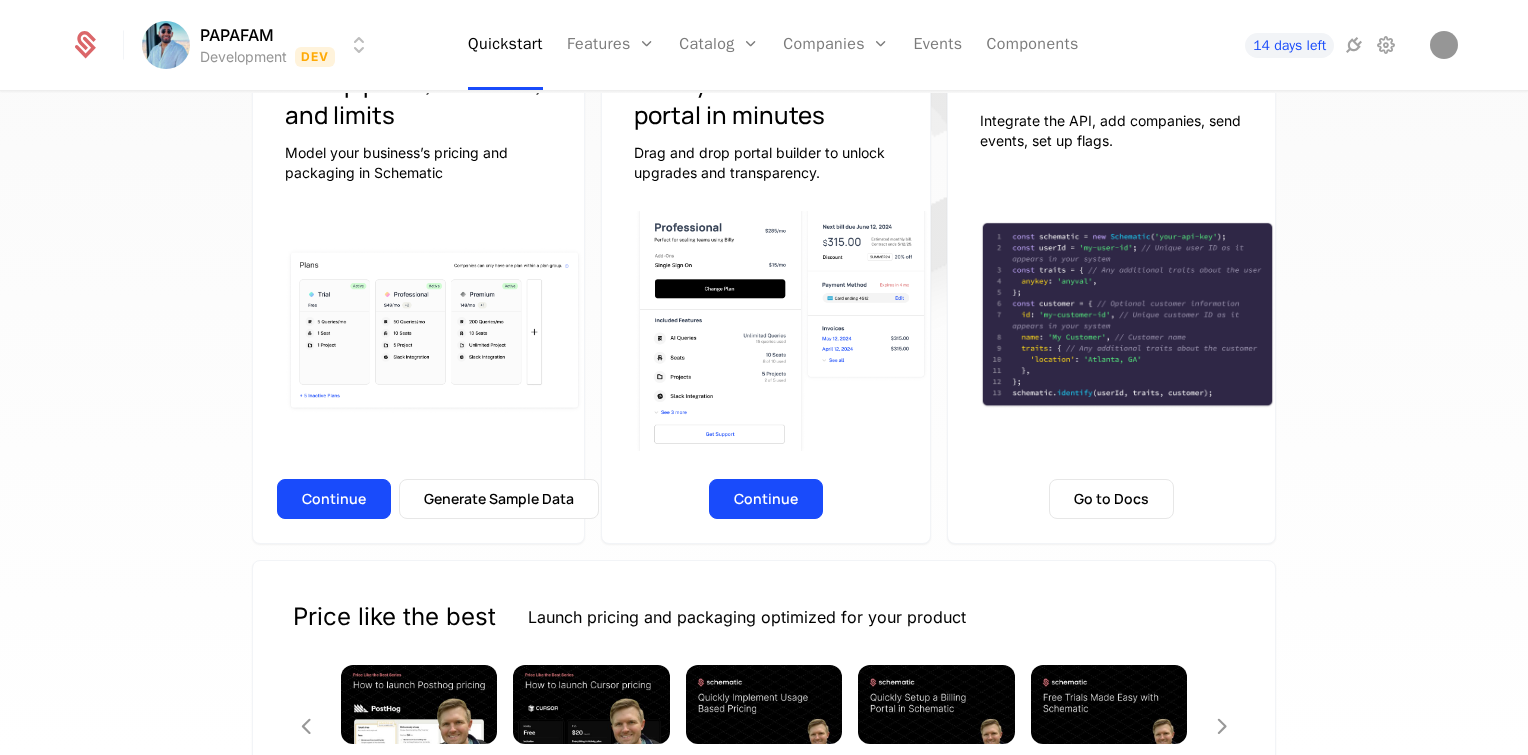 scroll, scrollTop: 115, scrollLeft: 0, axis: vertical 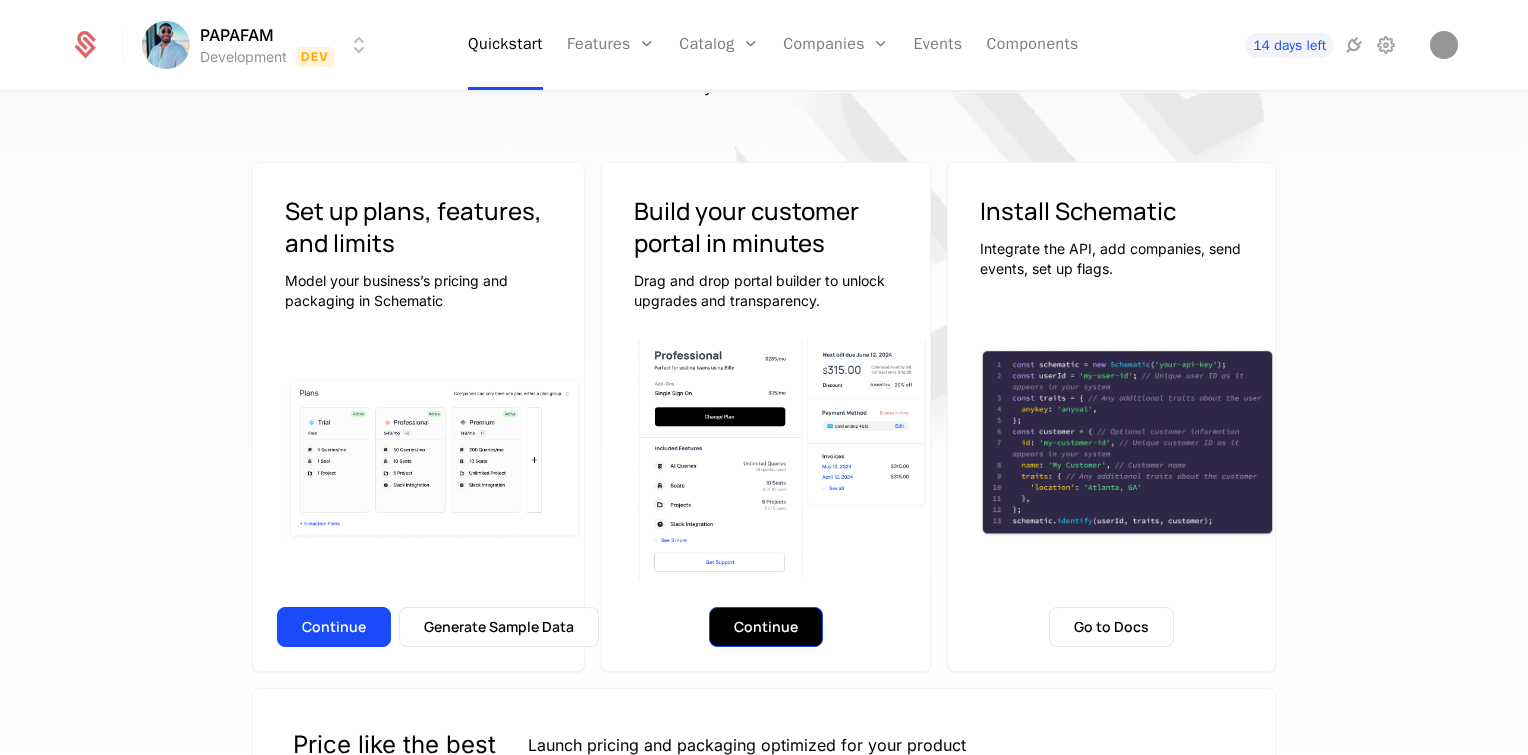 click on "Continue" at bounding box center (766, 627) 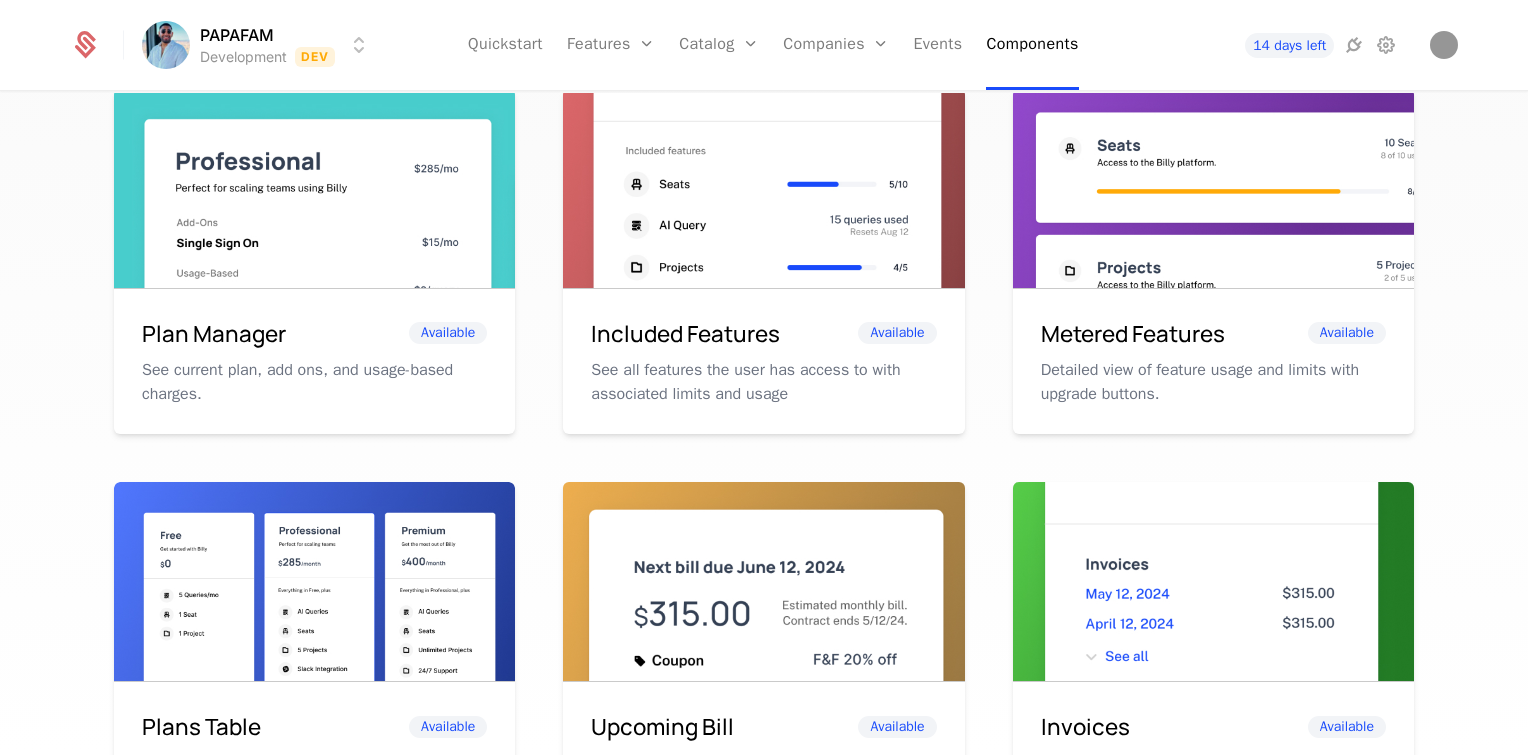 scroll, scrollTop: 0, scrollLeft: 0, axis: both 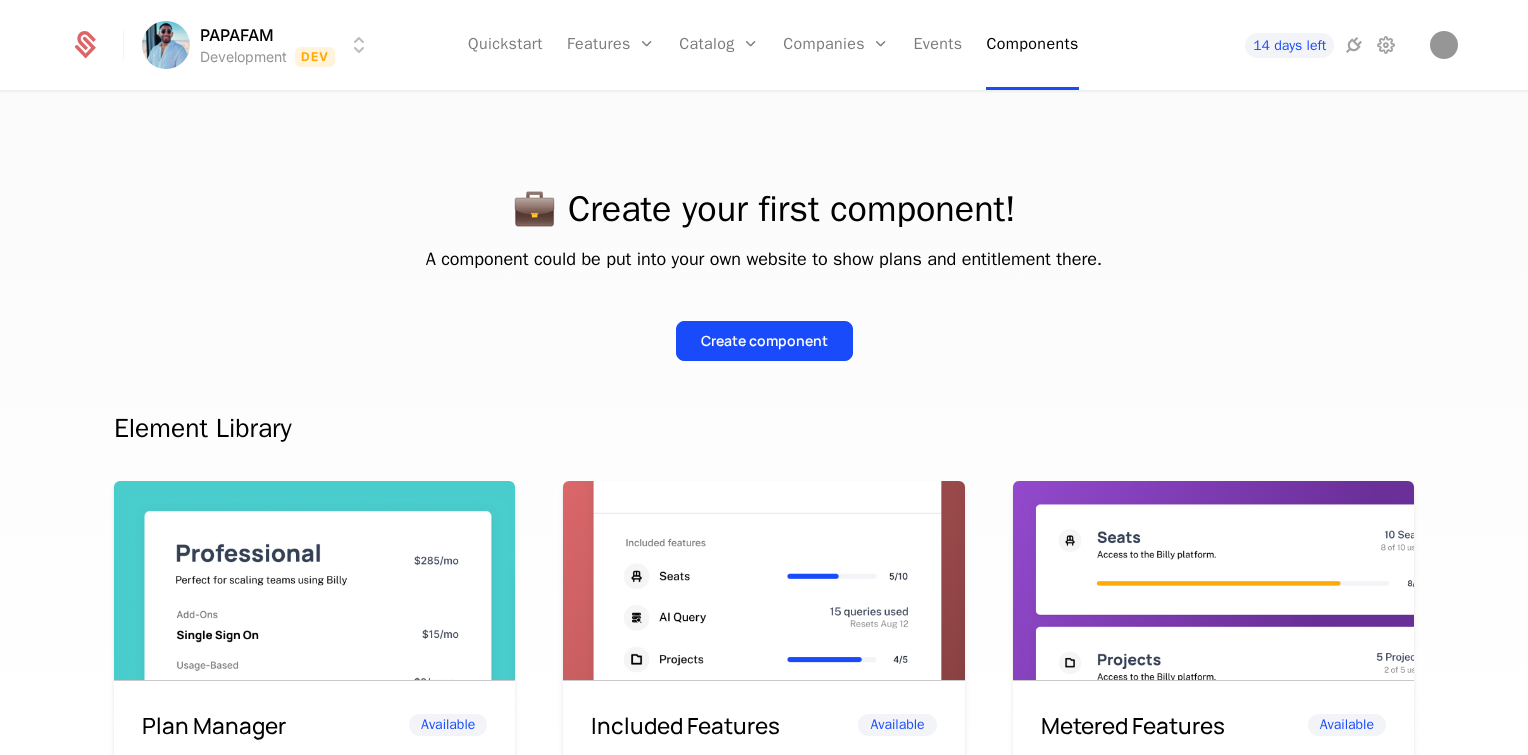 click on "Quickstart Features Features Flags Catalog Plans Add Ons Configuration Companies Companies Users Events Components" at bounding box center [773, 45] 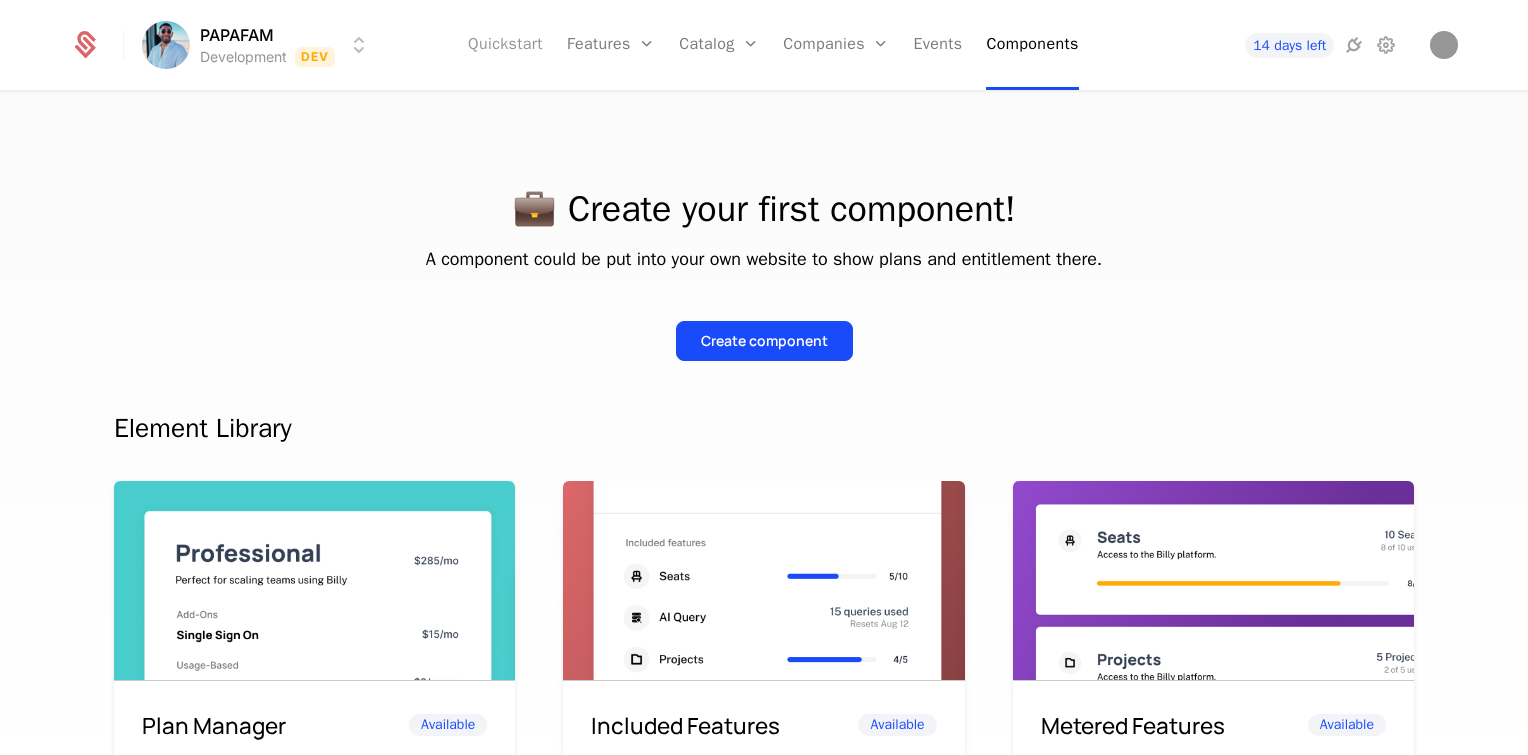 click on "Quickstart" at bounding box center [505, 45] 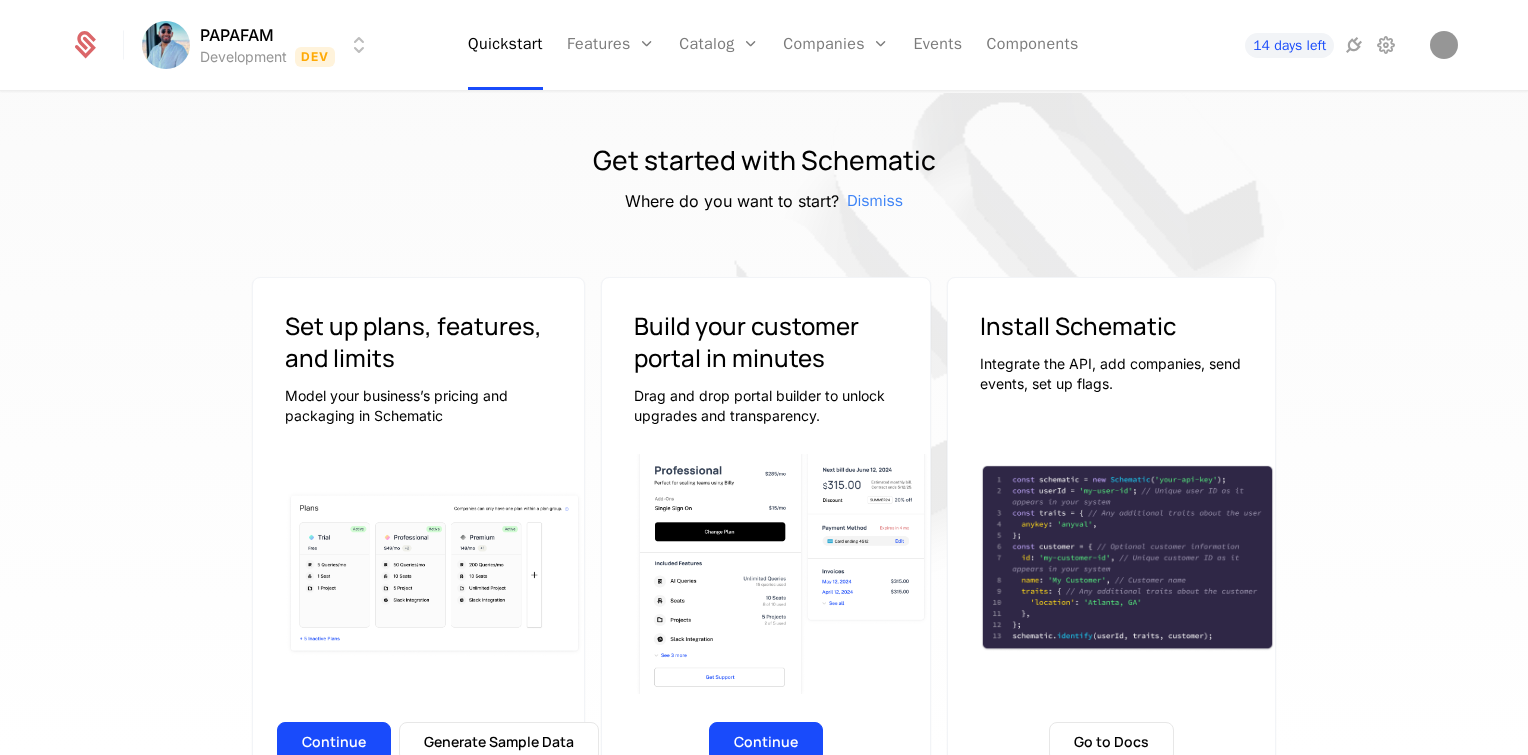 scroll, scrollTop: 400, scrollLeft: 0, axis: vertical 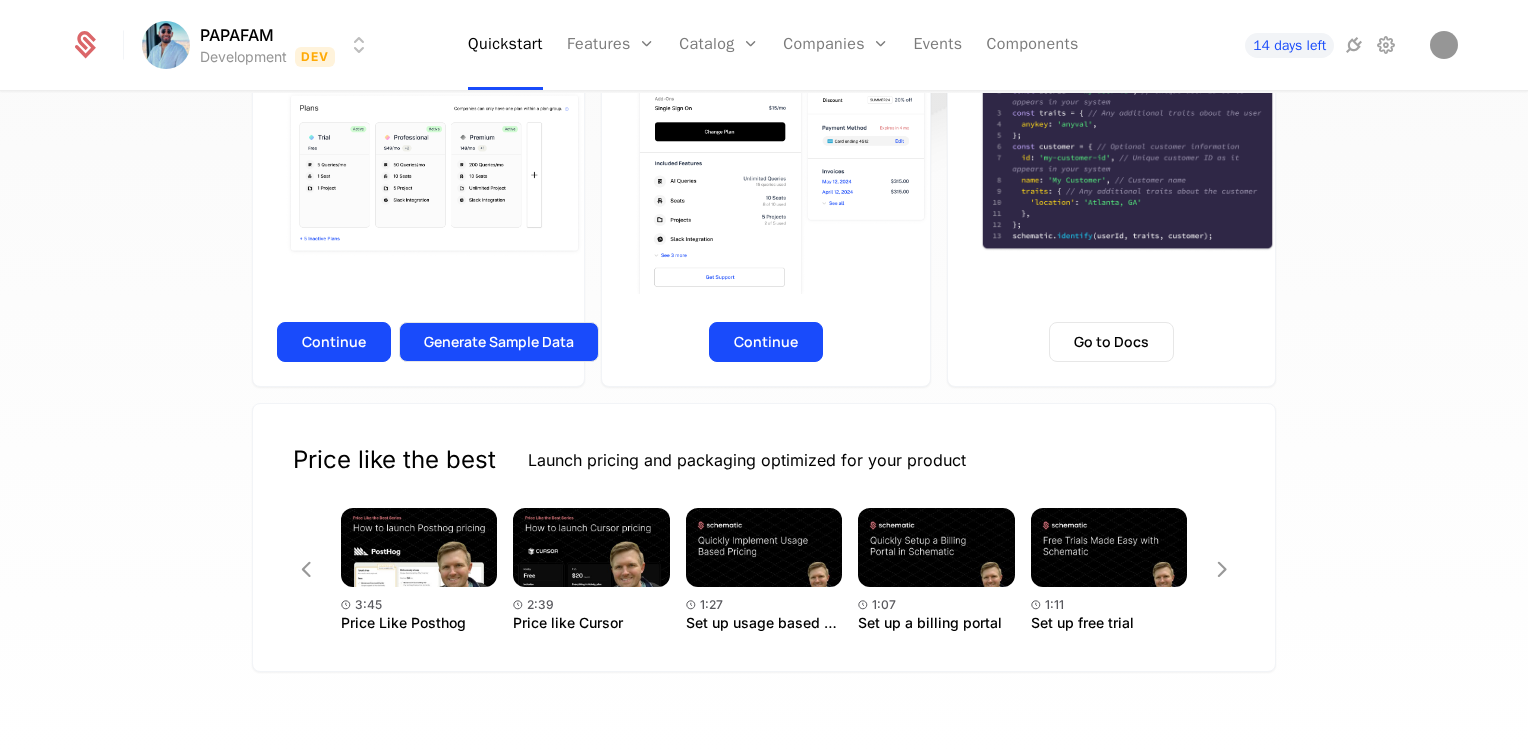 click on "Generate Sample Data" at bounding box center (499, 342) 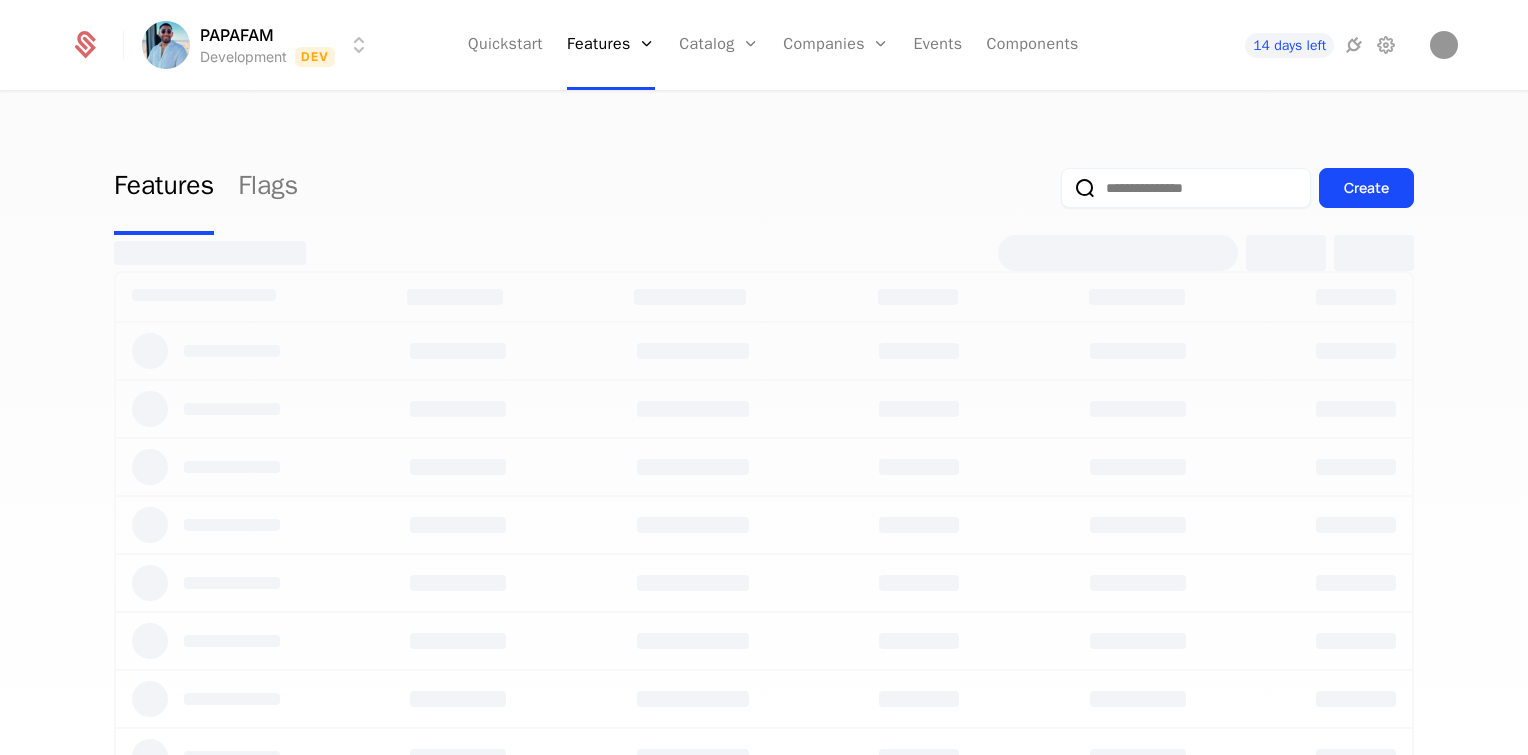 click at bounding box center (764, 352) 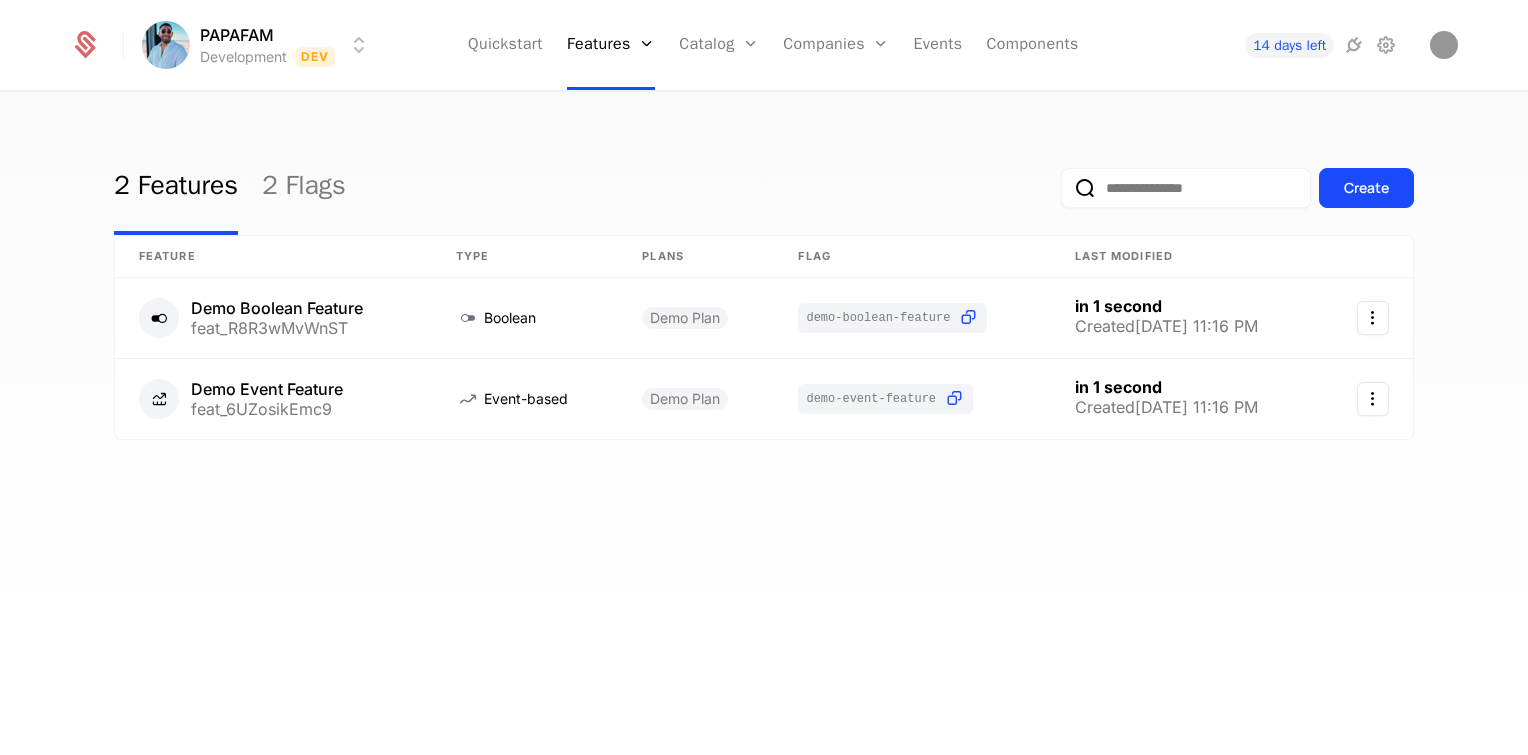 click on "2 Features 2 Flags Create Feature Type Plans Flag Last Modified Demo Boolean Feature feat_R8R3wMvWnST Boolean Demo Plan demo-boolean-feature in 1 second Created  7/1/25, 11:16 PM Demo Event Feature feat_6UZosikEmc9 Event-based Demo Plan demo-event-feature in 1 second Created  7/1/25, 11:16 PM" at bounding box center [764, 322] 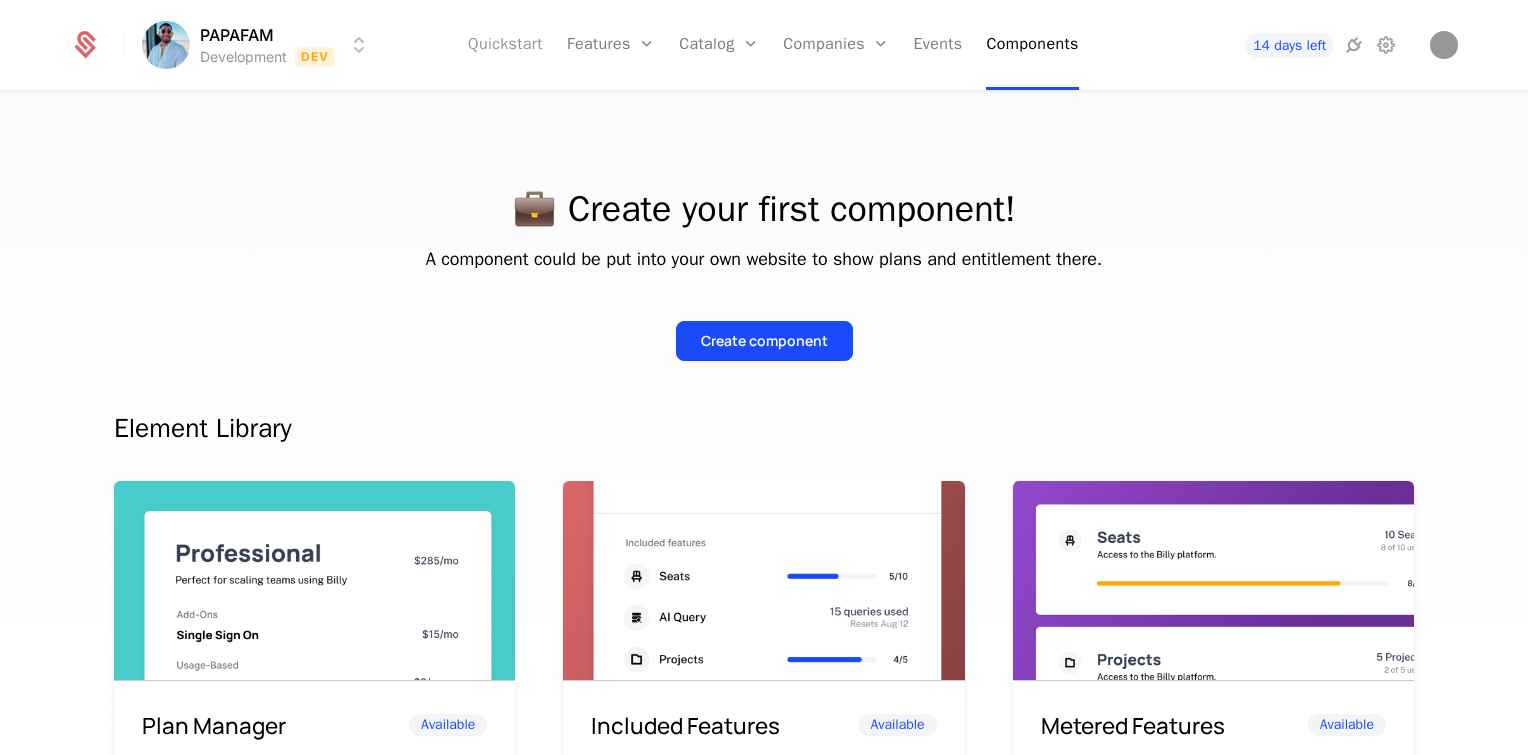 click on "Quickstart" at bounding box center [505, 45] 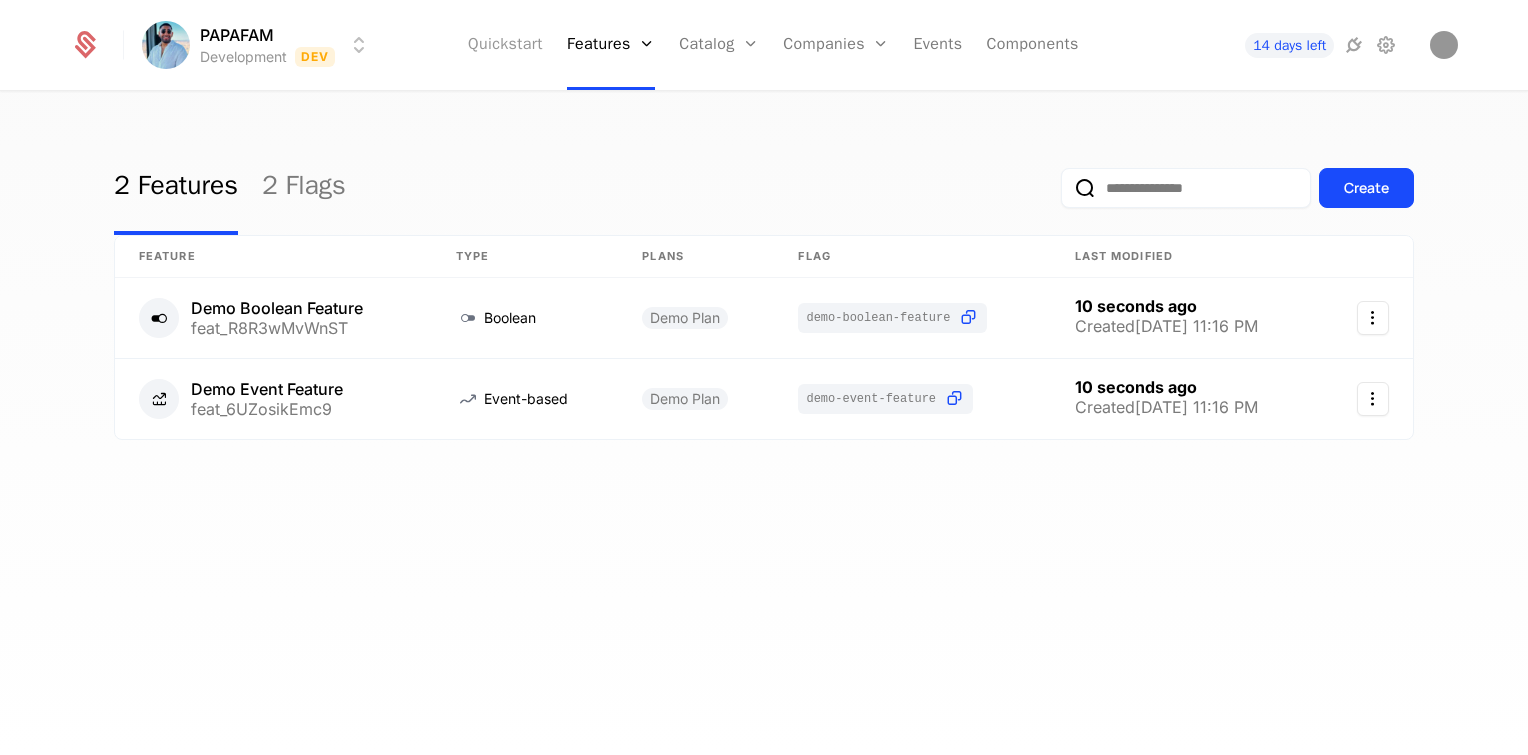 click on "Quickstart" at bounding box center [505, 45] 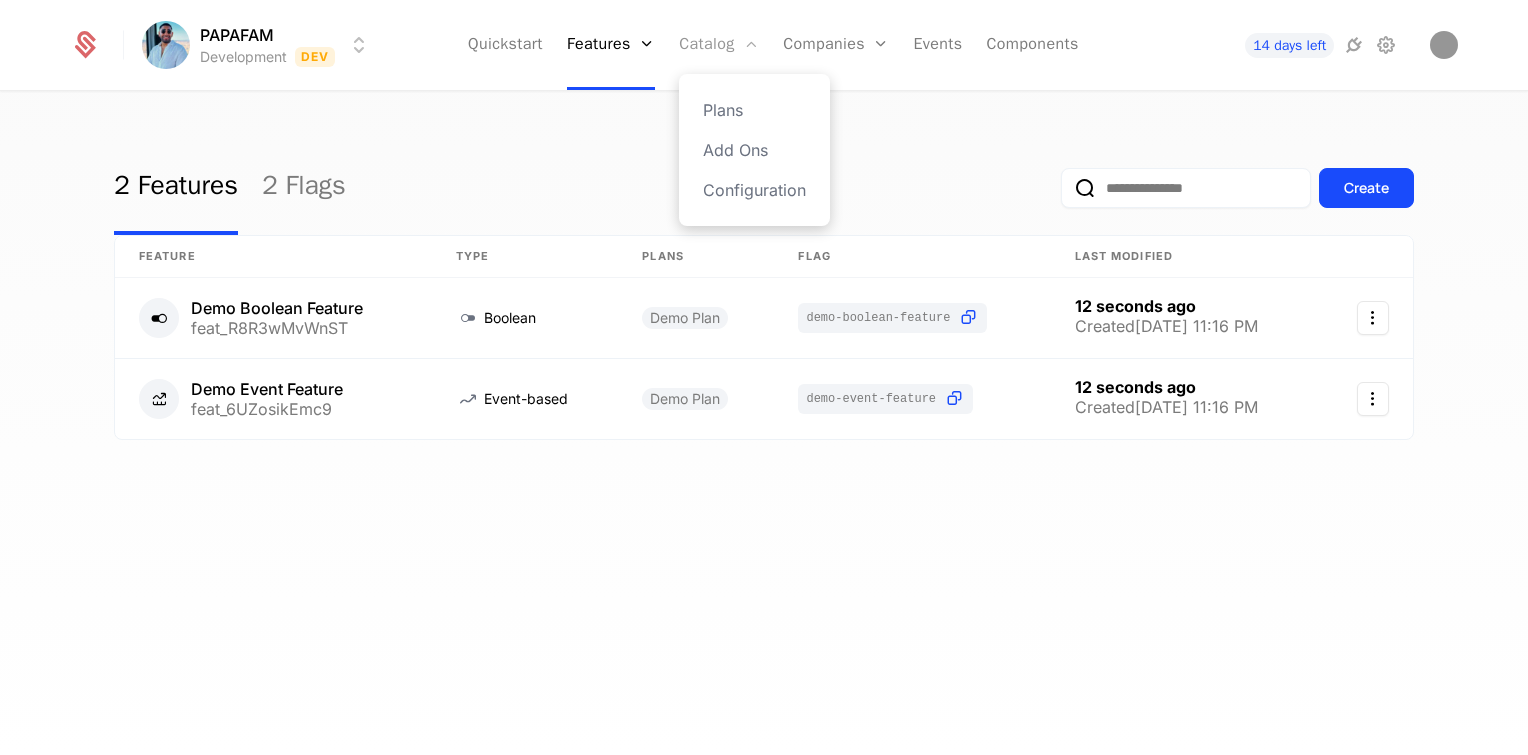 click on "Catalog" at bounding box center [719, 45] 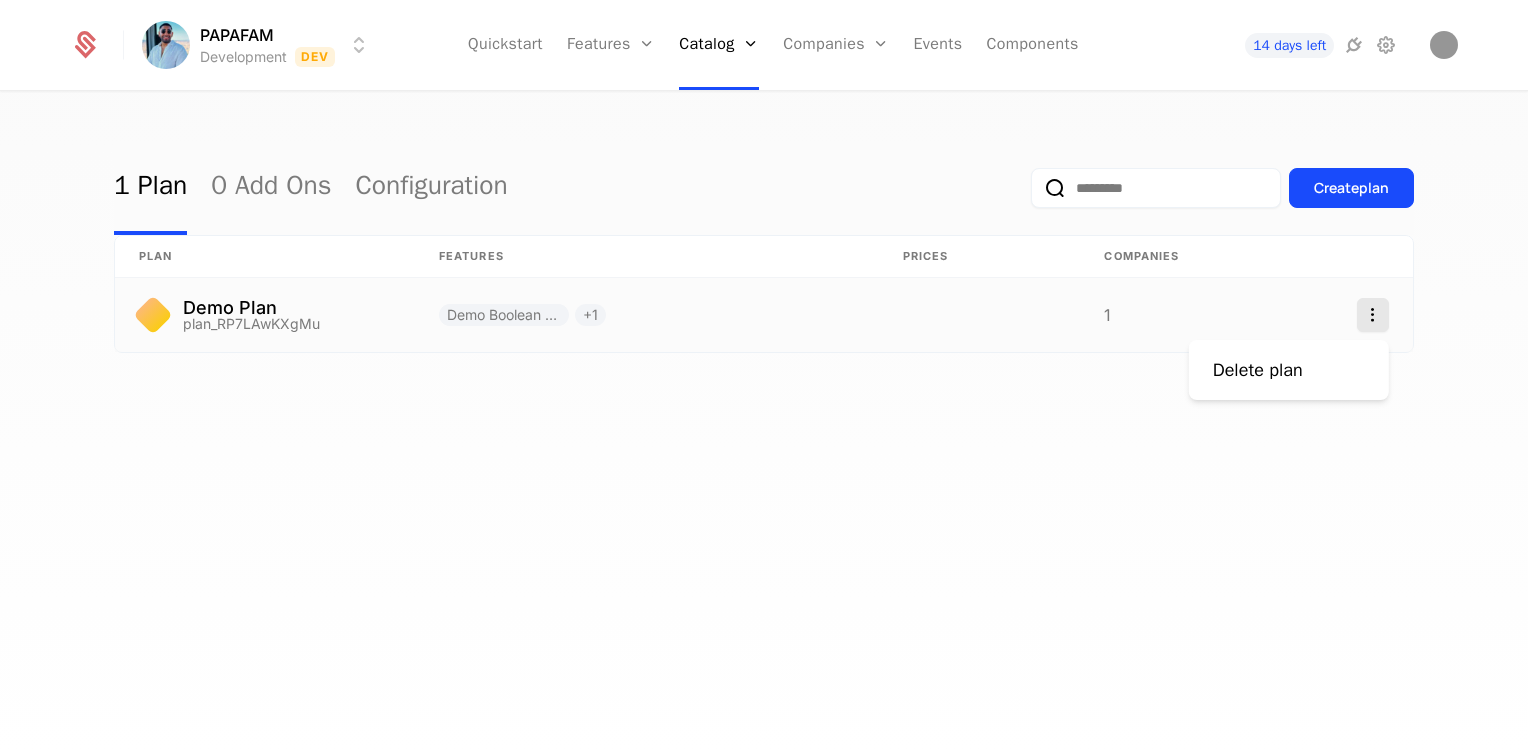 click on "PAPAFAM Development Dev Quickstart Features Features Flags Catalog Plans Add Ons Configuration Companies Companies Users Events Components 14 days left 1 Plan 0 Add Ons Configuration Create  plan plan Features Prices Companies Demo Plan plan_RP7LAwKXgMu Demo Boolean Feature + 1 1
Best Viewed on Desktop You're currently viewing this on a  mobile device . For the best experience,   we recommend using a desktop or larger screens , as the application isn't fully optimized for smaller resolutions just yet. Got it  Delete plan" at bounding box center (764, 377) 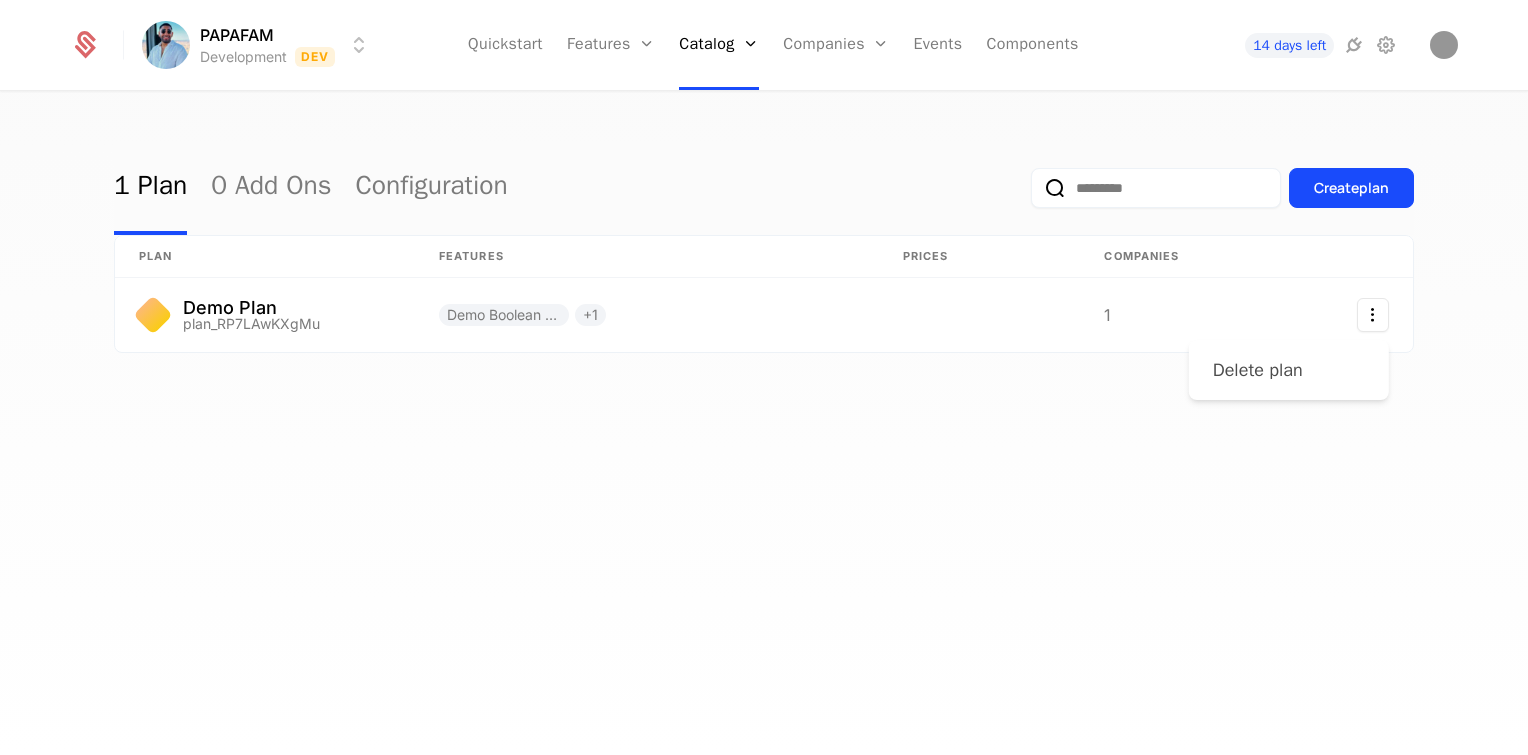 click on "Delete plan" at bounding box center [1258, 370] 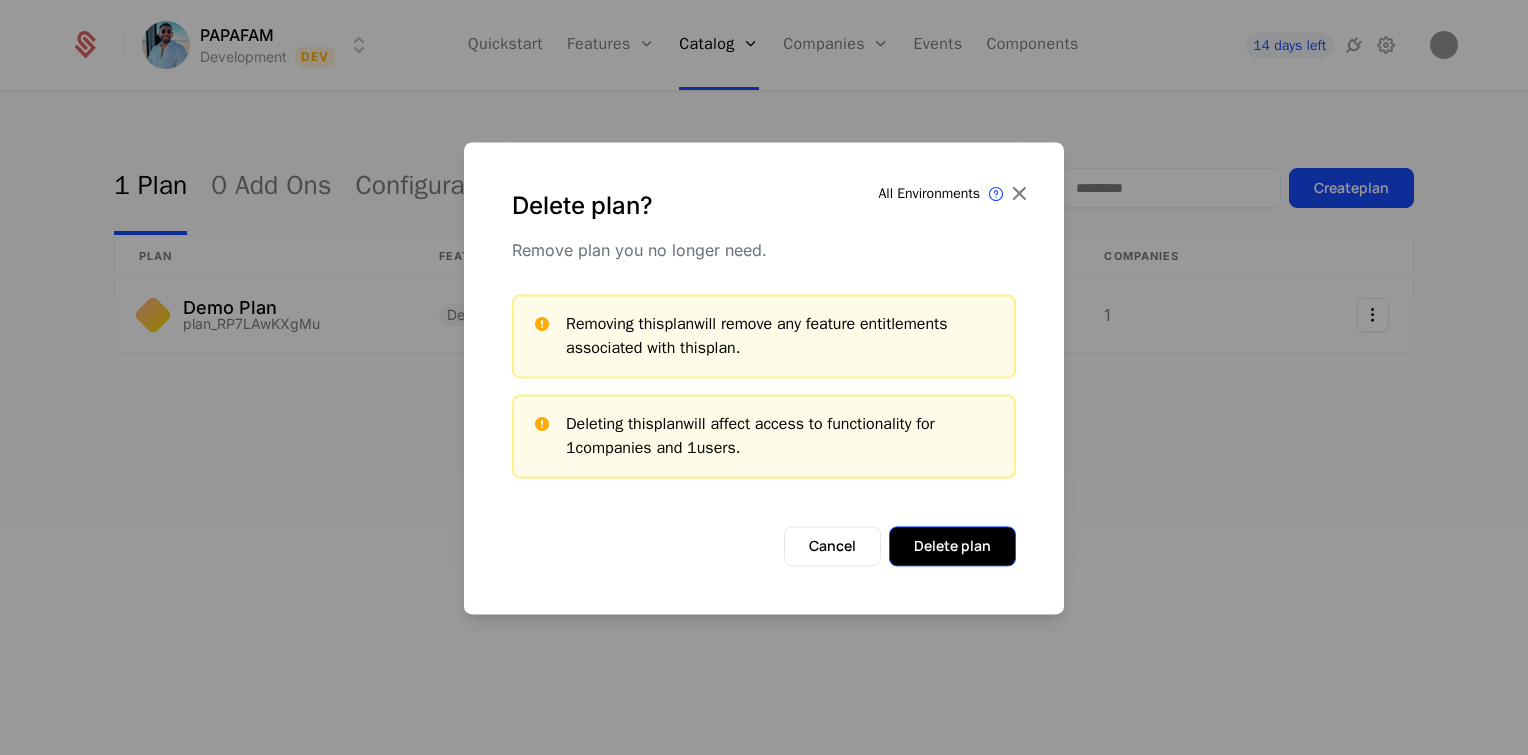 click on "Delete plan" at bounding box center (952, 546) 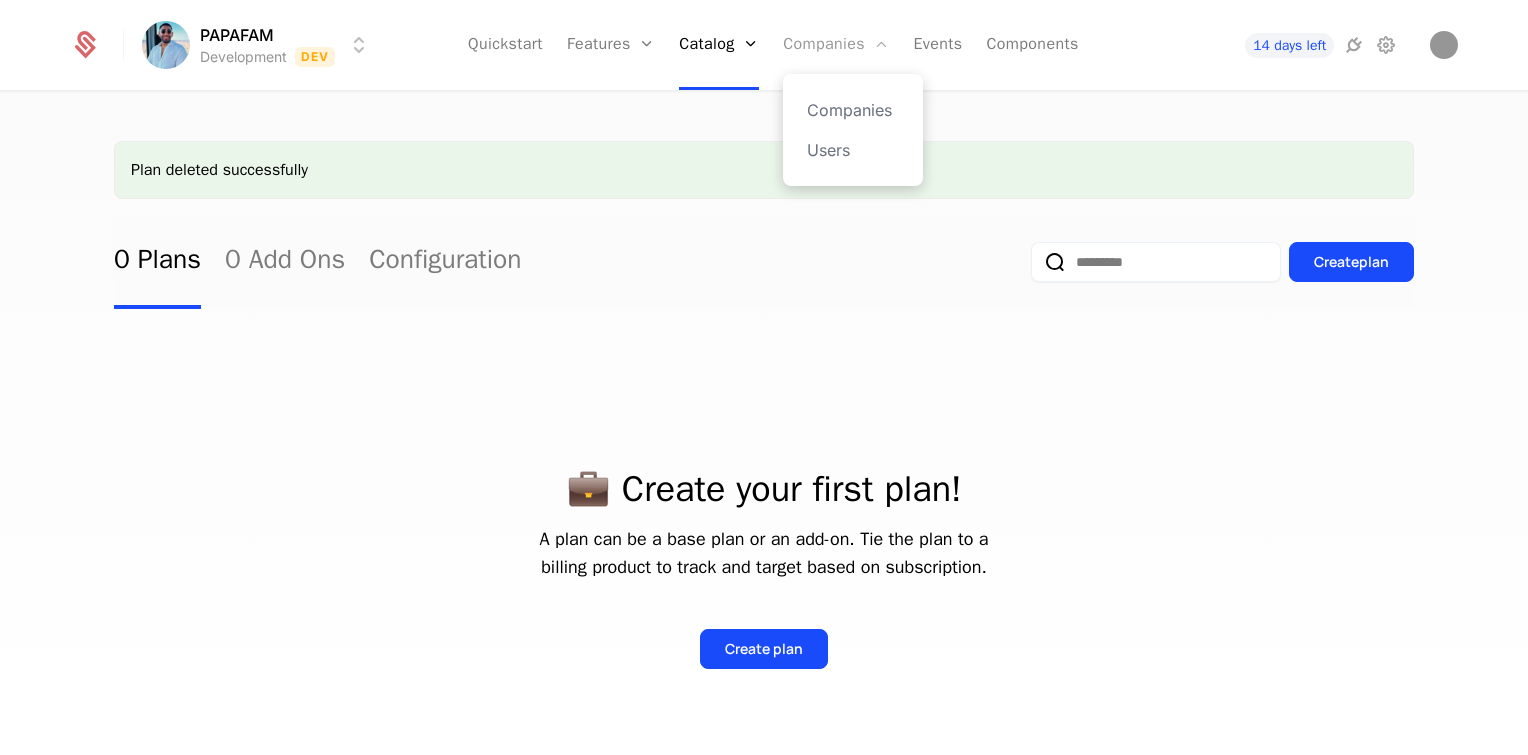 click on "Companies" at bounding box center (836, 45) 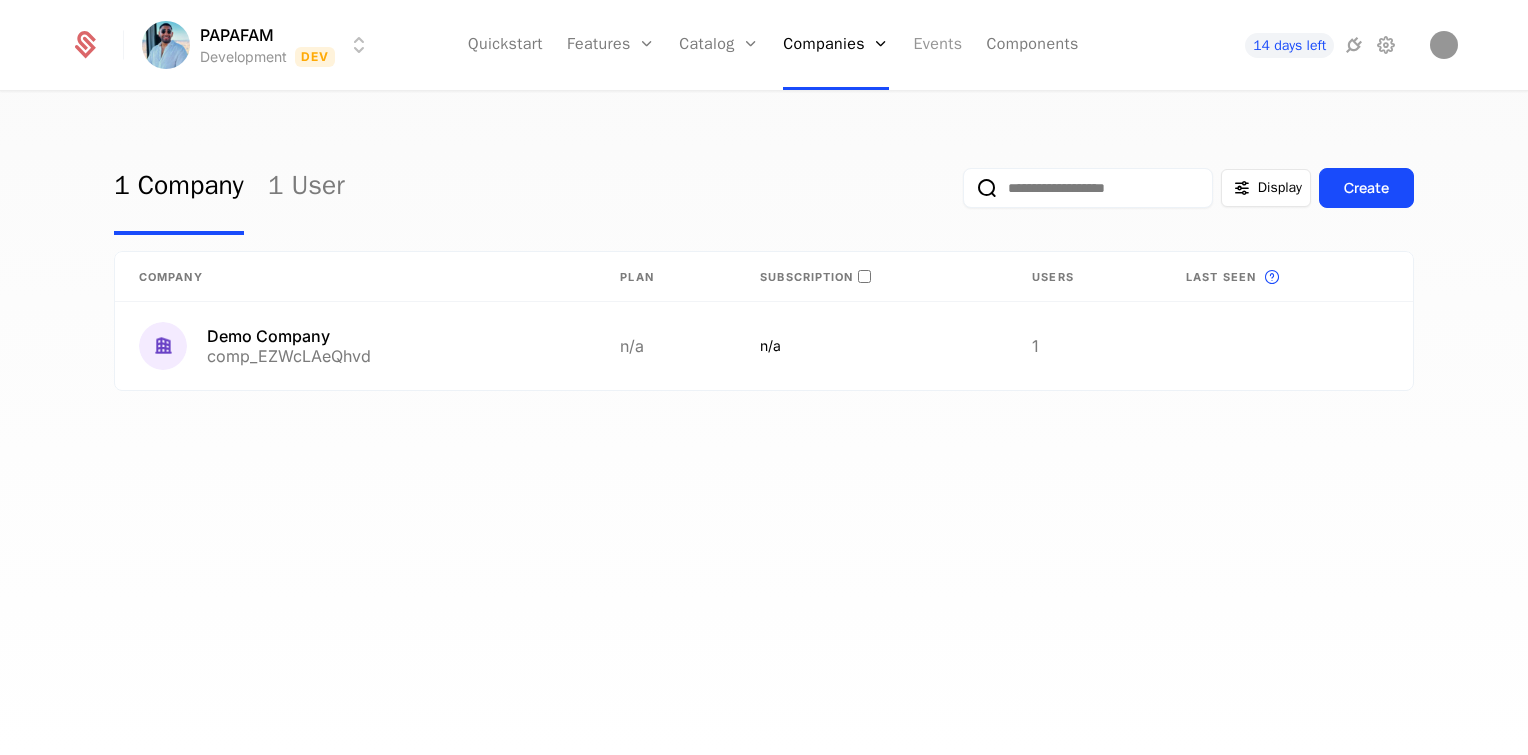 click on "Events" at bounding box center (937, 45) 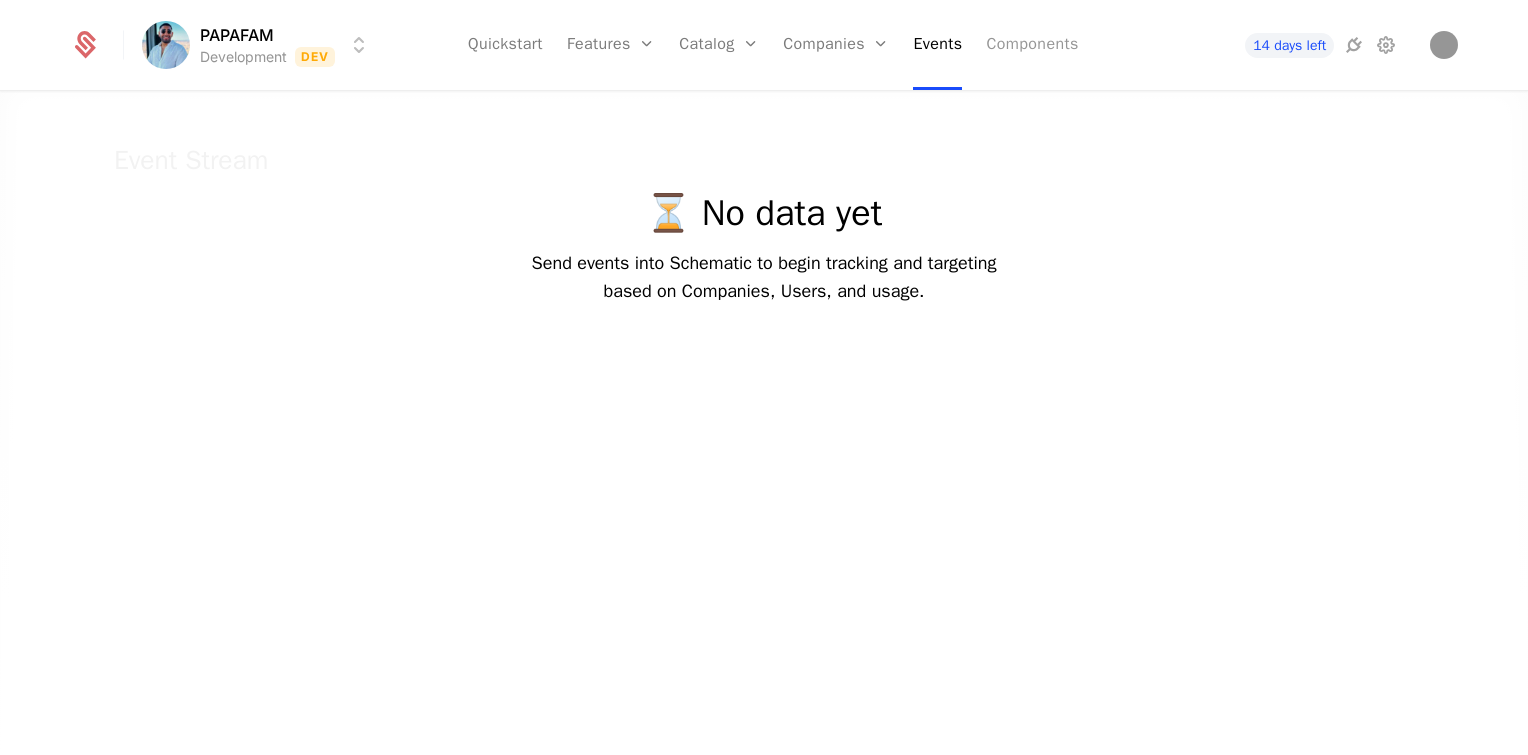 click on "Components" at bounding box center [1032, 45] 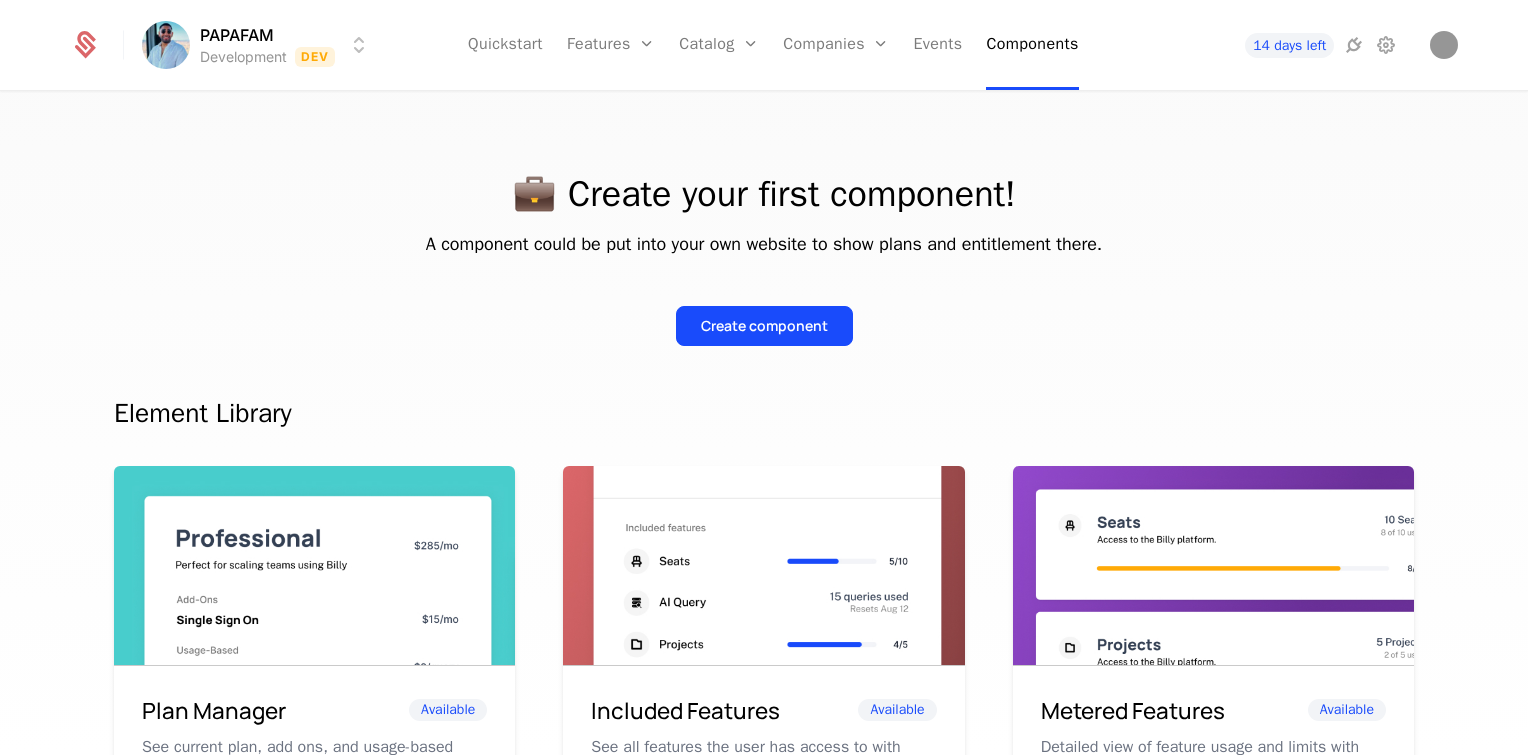 scroll, scrollTop: 0, scrollLeft: 0, axis: both 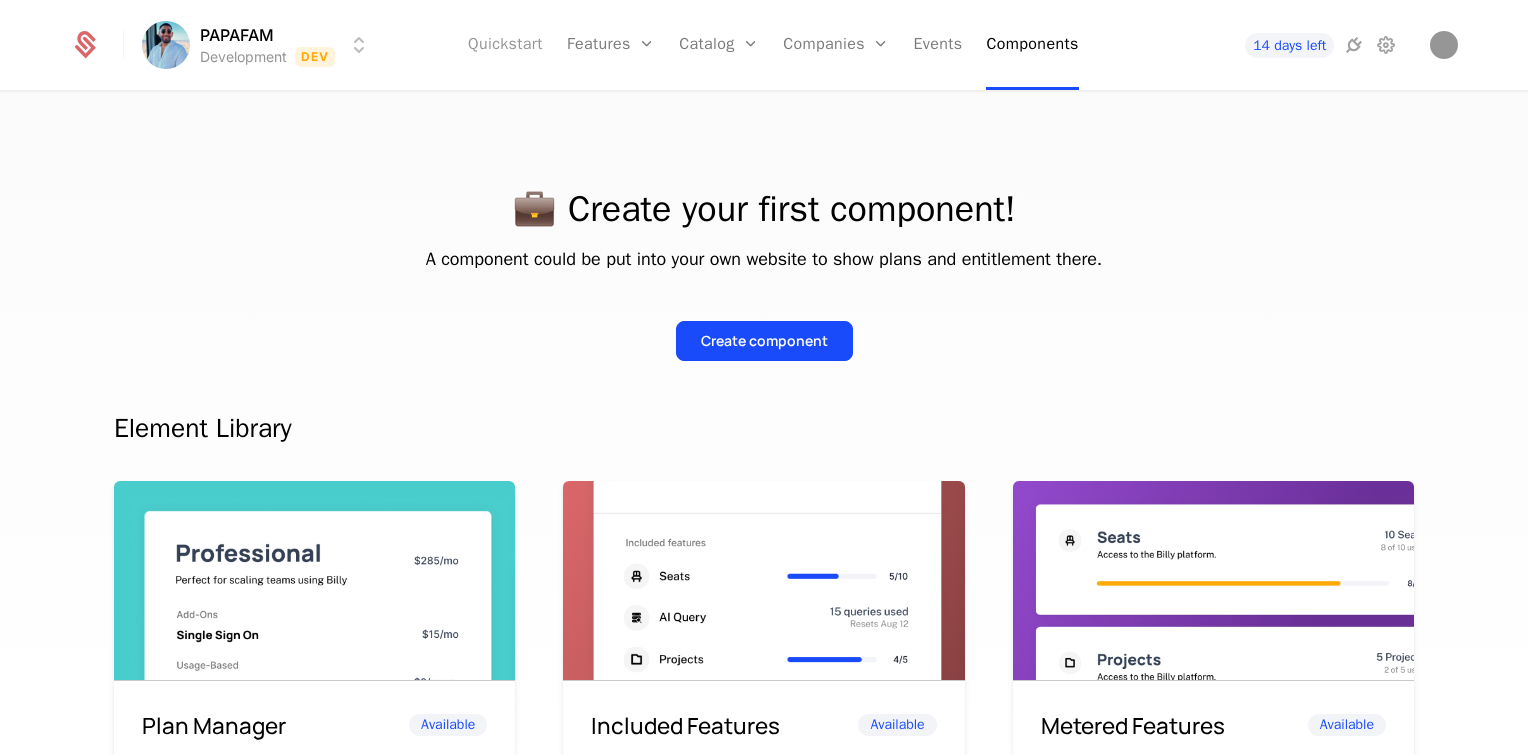 click on "Quickstart" at bounding box center (505, 45) 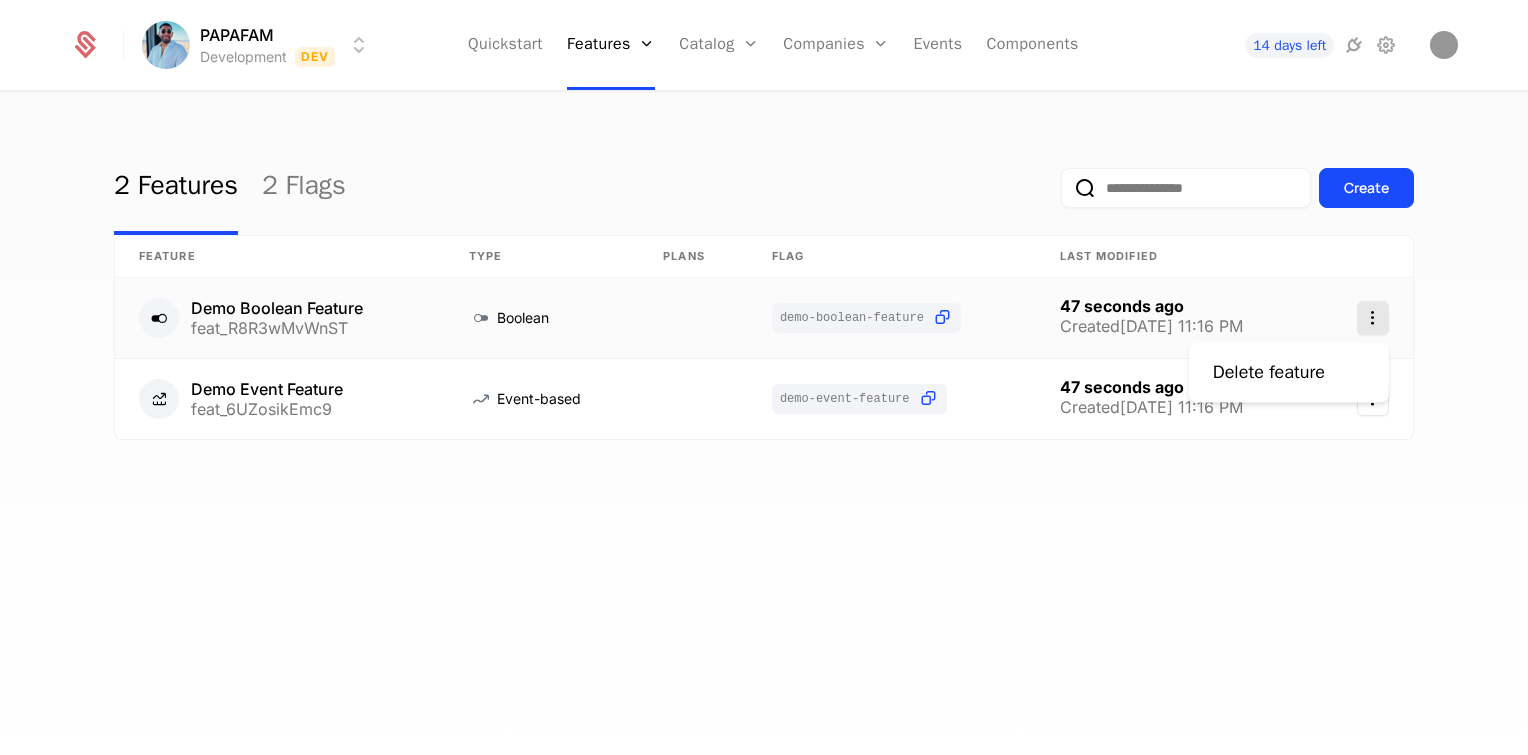 click on "PAPAFAM Development Dev Quickstart Features Features Flags Catalog Plans Add Ons Configuration Companies Companies Users Events Components 14 days left 2 Features 2 Flags Create Feature Type Plans Flag Last Modified Demo Boolean Feature feat_R8R3wMvWnST Boolean demo-boolean-feature 47 seconds ago Created  7/1/25, 11:16 PM Demo Event Feature feat_6UZosikEmc9 Event-based demo-event-feature 47 seconds ago Created  7/1/25, 11:16 PM
Best Viewed on Desktop You're currently viewing this on a  mobile device . For the best experience,   we recommend using a desktop or larger screens , as the application isn't fully optimized for smaller resolutions just yet. Got it  Delete feature" at bounding box center (764, 377) 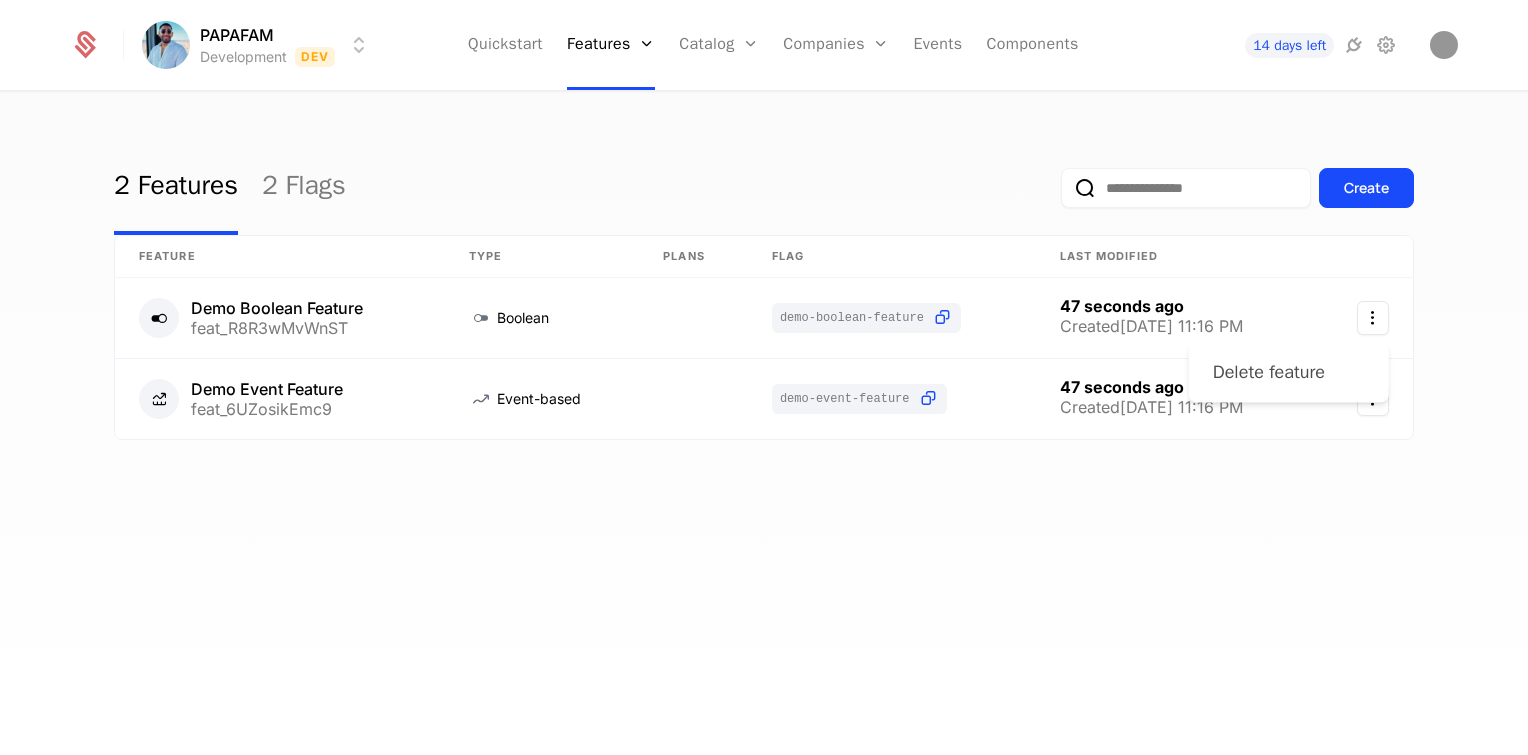 click on "Delete feature" at bounding box center [1269, 372] 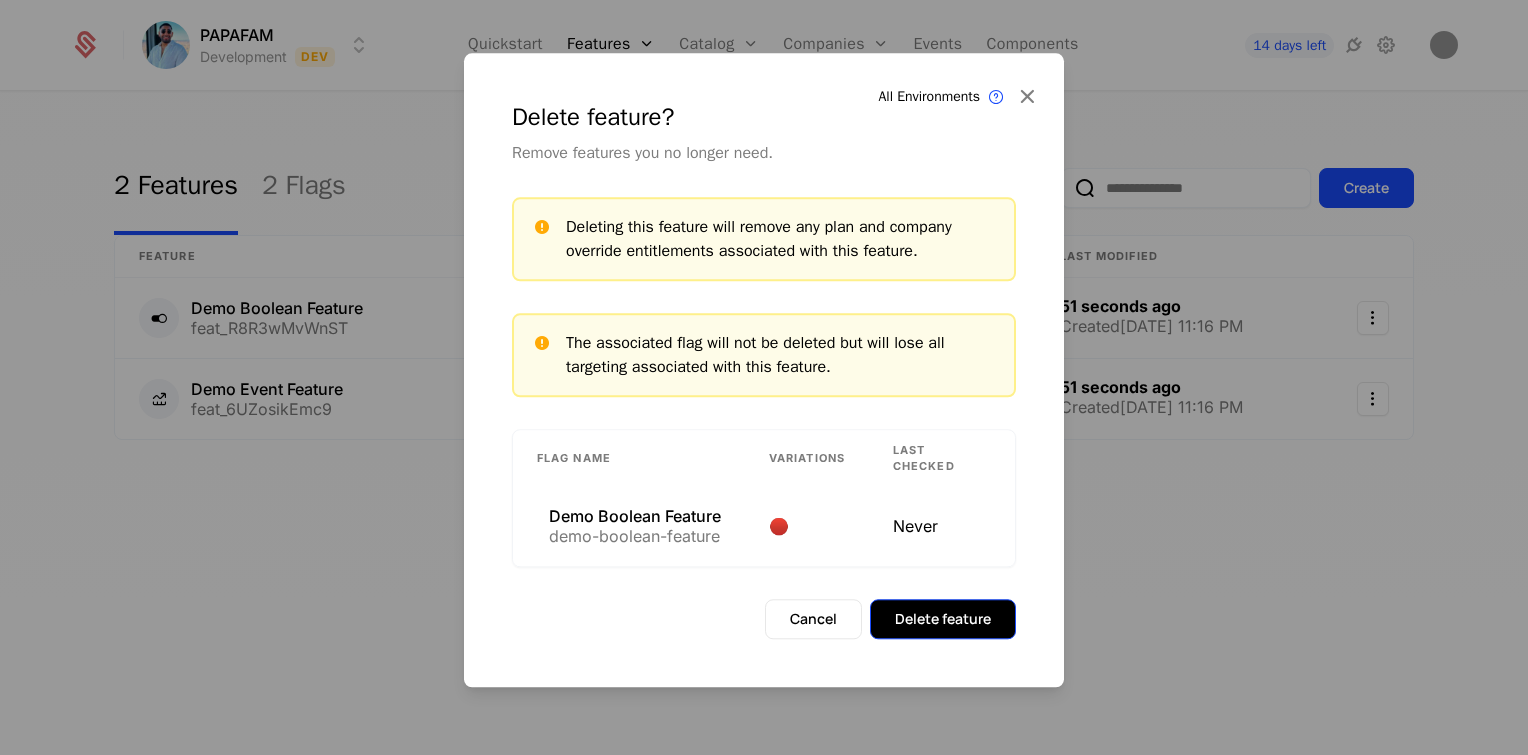 click on "Delete feature" at bounding box center [943, 619] 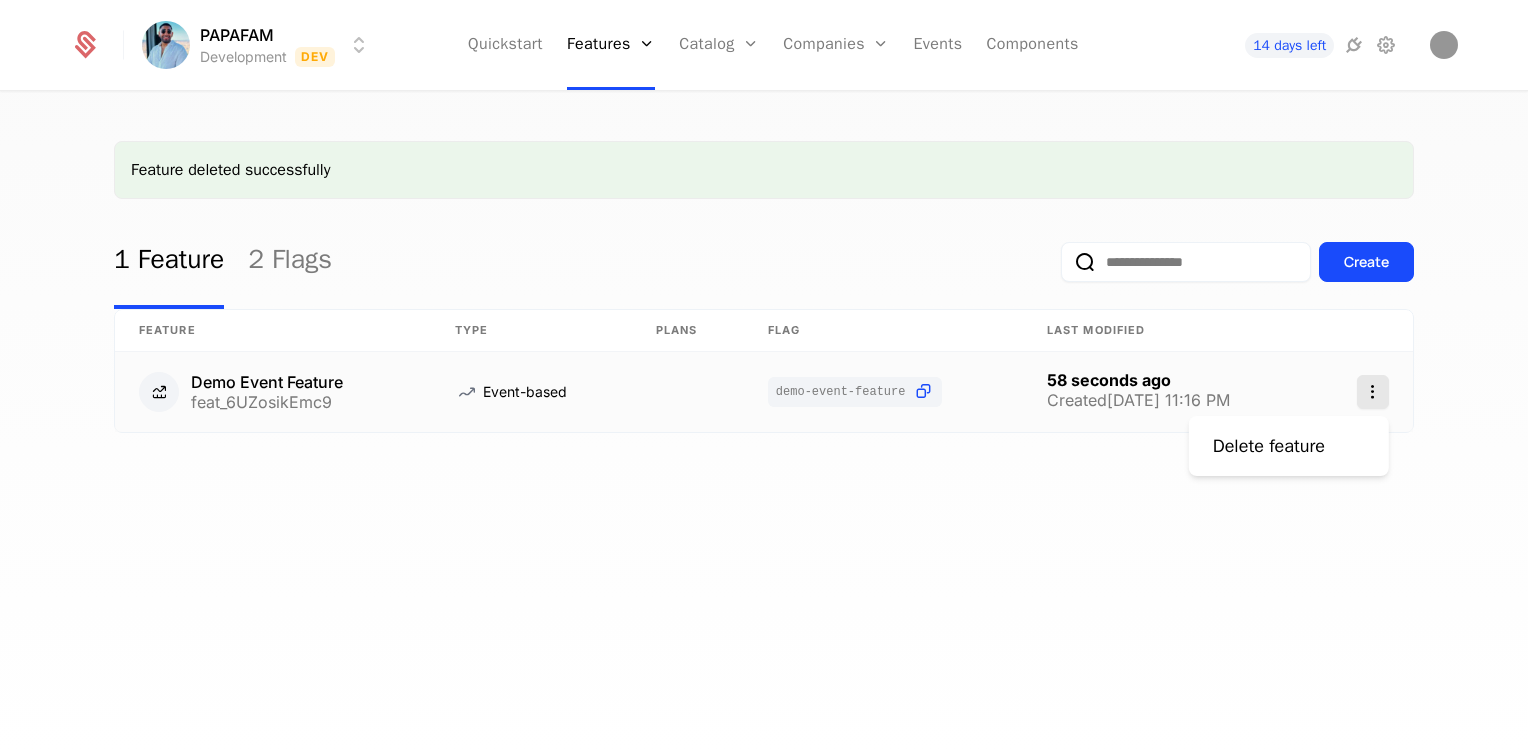 click on "PAPAFAM Development Dev Quickstart Features Features Flags Catalog Plans Add Ons Configuration Companies Companies Users Events Components 14 days left Feature deleted successfully 1 Feature 2 Flags Create Feature Type Plans Flag Last Modified Demo Event Feature feat_6UZosikEmc9 Event-based demo-event-feature 58 seconds ago Created  7/1/25, 11:16 PM
Best Viewed on Desktop You're currently viewing this on a  mobile device . For the best experience,   we recommend using a desktop or larger screens , as the application isn't fully optimized for smaller resolutions just yet. Got it  Delete feature" at bounding box center [764, 377] 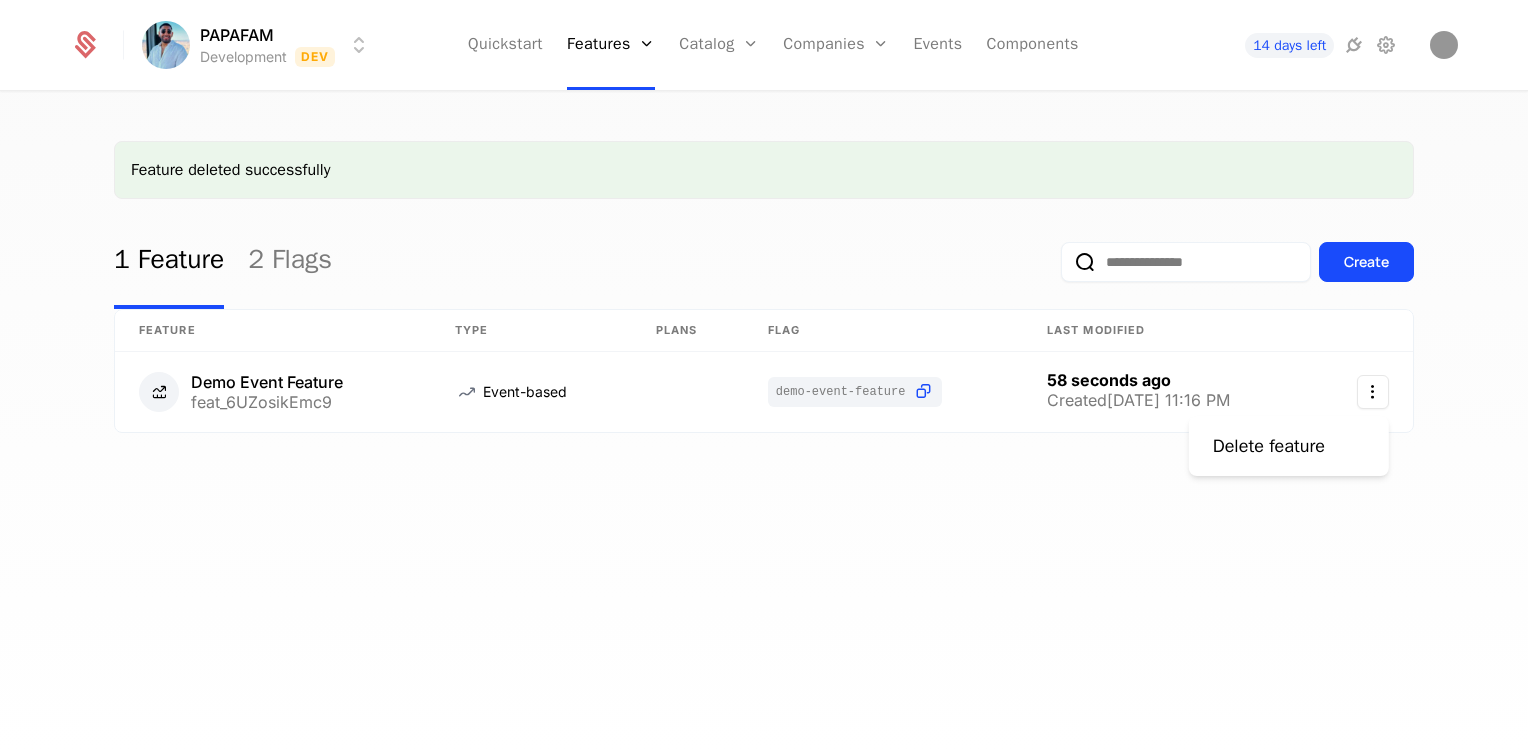 click on "Delete feature" at bounding box center [1289, 446] 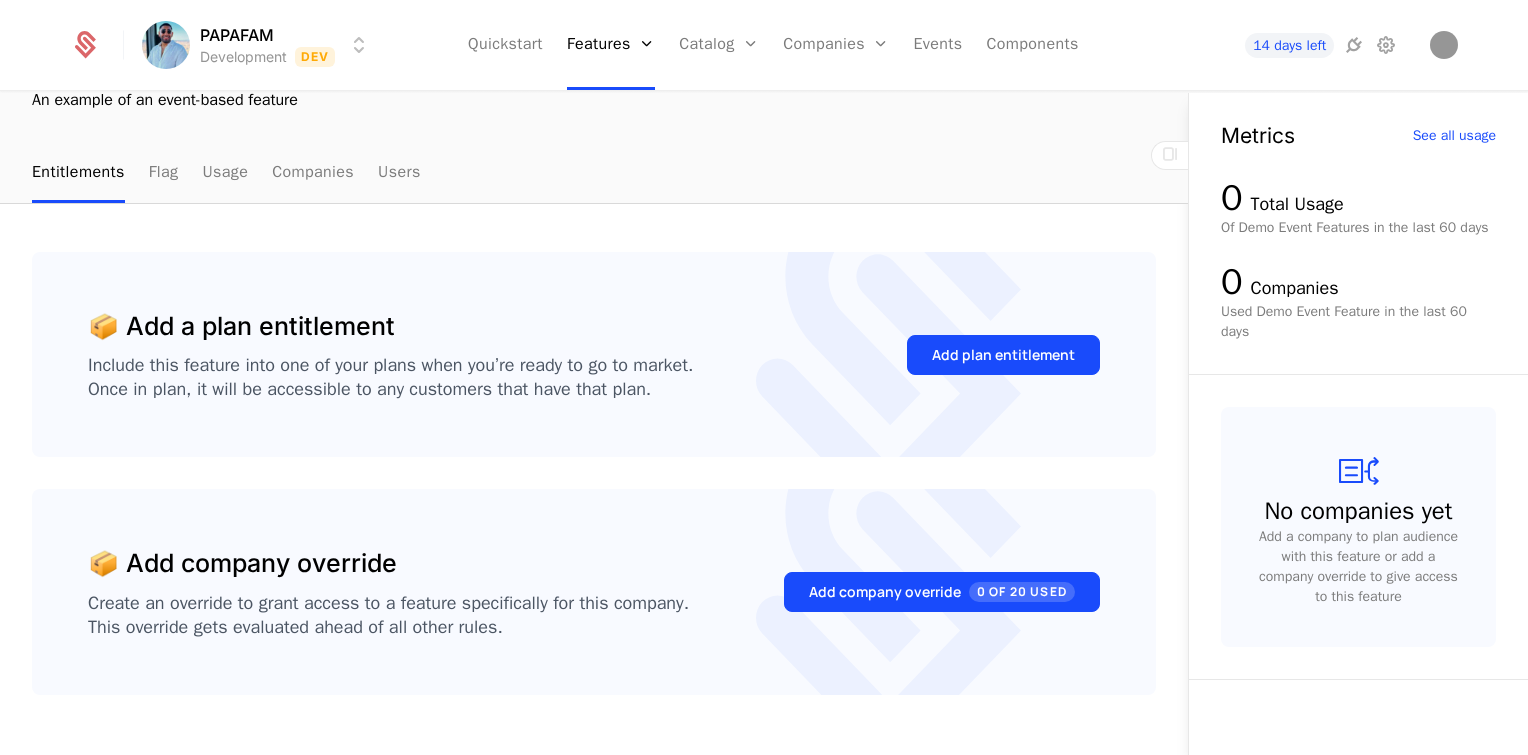 scroll, scrollTop: 0, scrollLeft: 0, axis: both 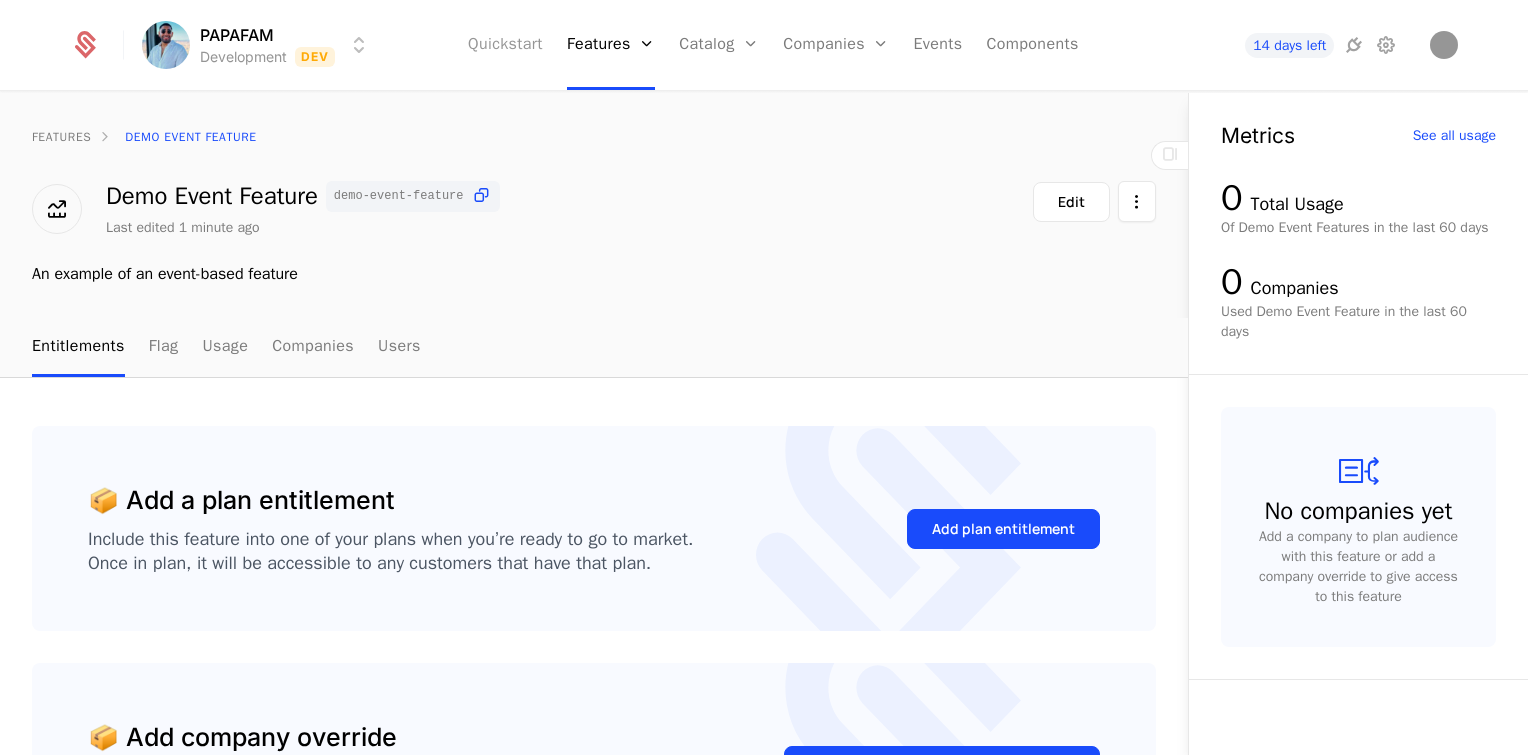 click on "Quickstart" at bounding box center [505, 45] 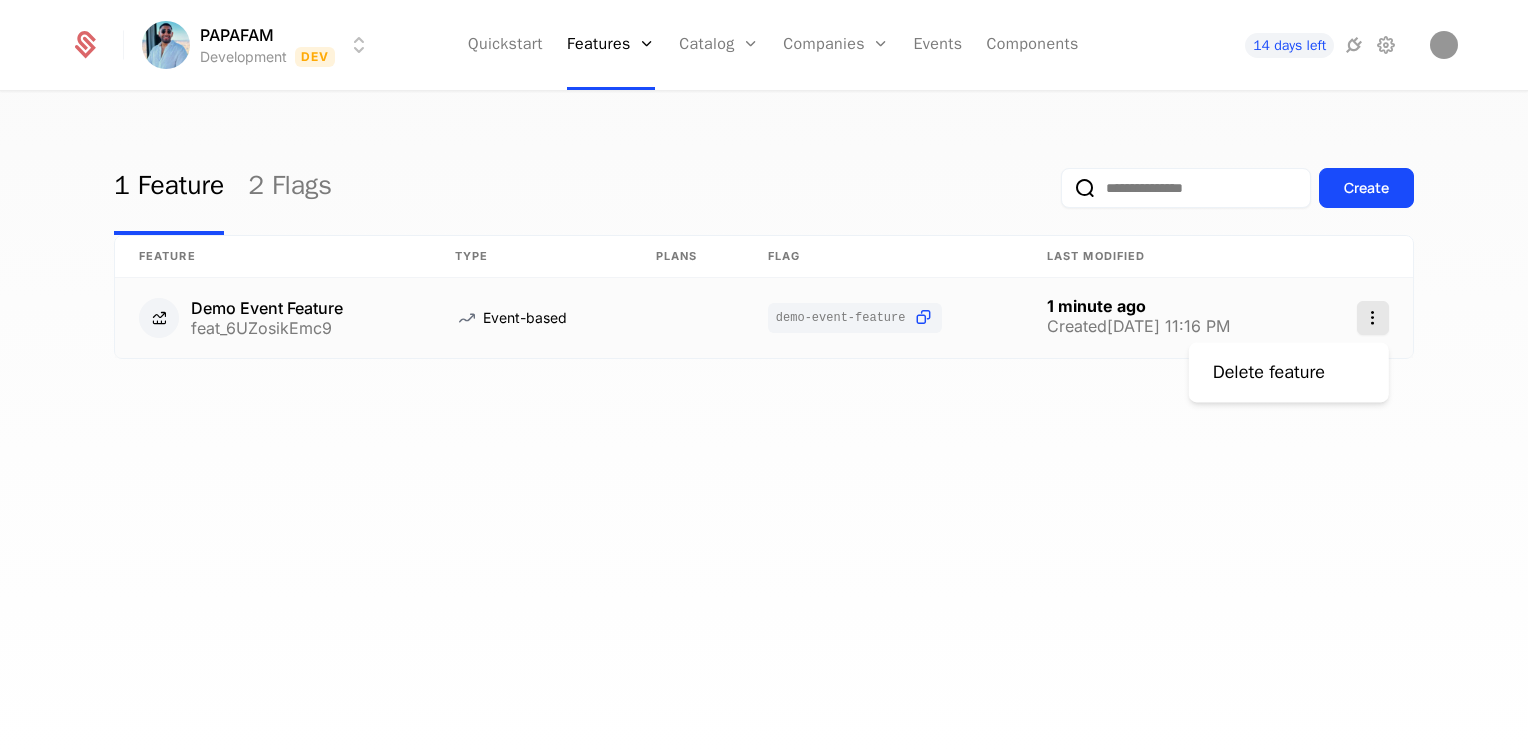 click on "PAPAFAM Development Dev Quickstart Features Features Flags Catalog Plans Add Ons Configuration Companies Companies Users Events Components 14 days left 1 Feature 2 Flags Create Feature Type Plans Flag Last Modified Demo Event Feature feat_6UZosikEmc9 Event-based demo-event-feature 1 minute ago Created  7/1/25, 11:16 PM
Best Viewed on Desktop You're currently viewing this on a  mobile device . For the best experience,   we recommend using a desktop or larger screens , as the application isn't fully optimized for smaller resolutions just yet. Got it  Delete feature" at bounding box center [764, 377] 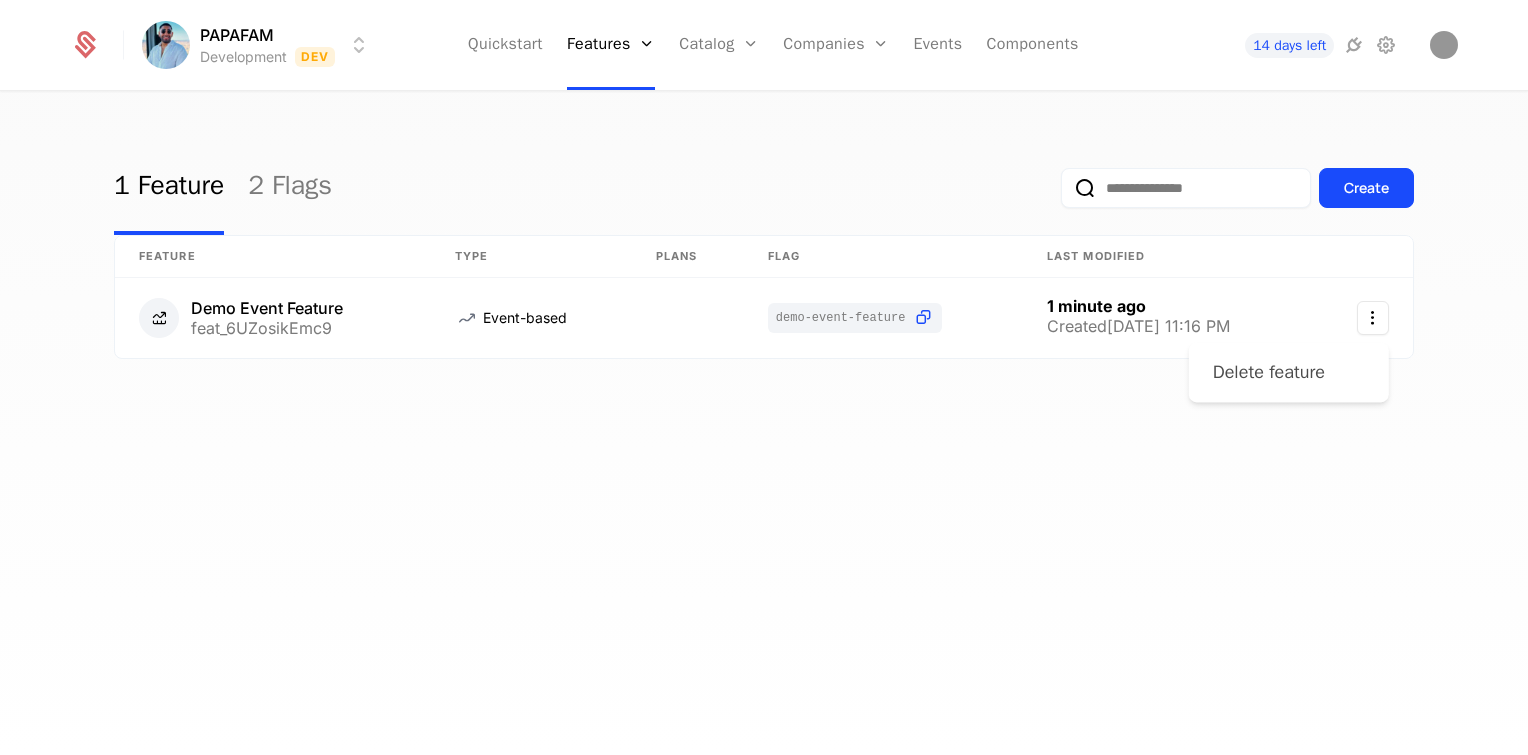 click on "Delete feature" at bounding box center (1269, 372) 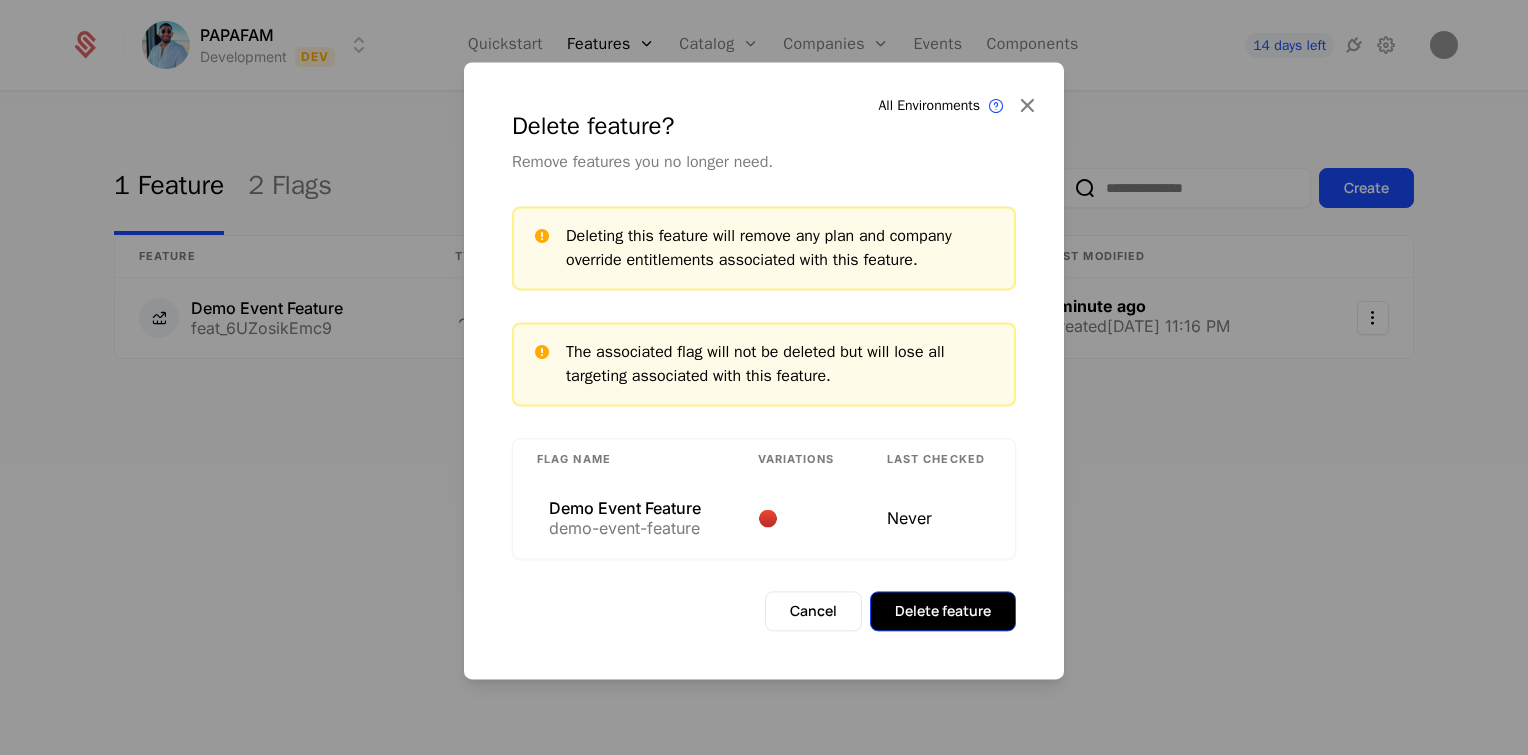 click on "Delete feature" at bounding box center [943, 611] 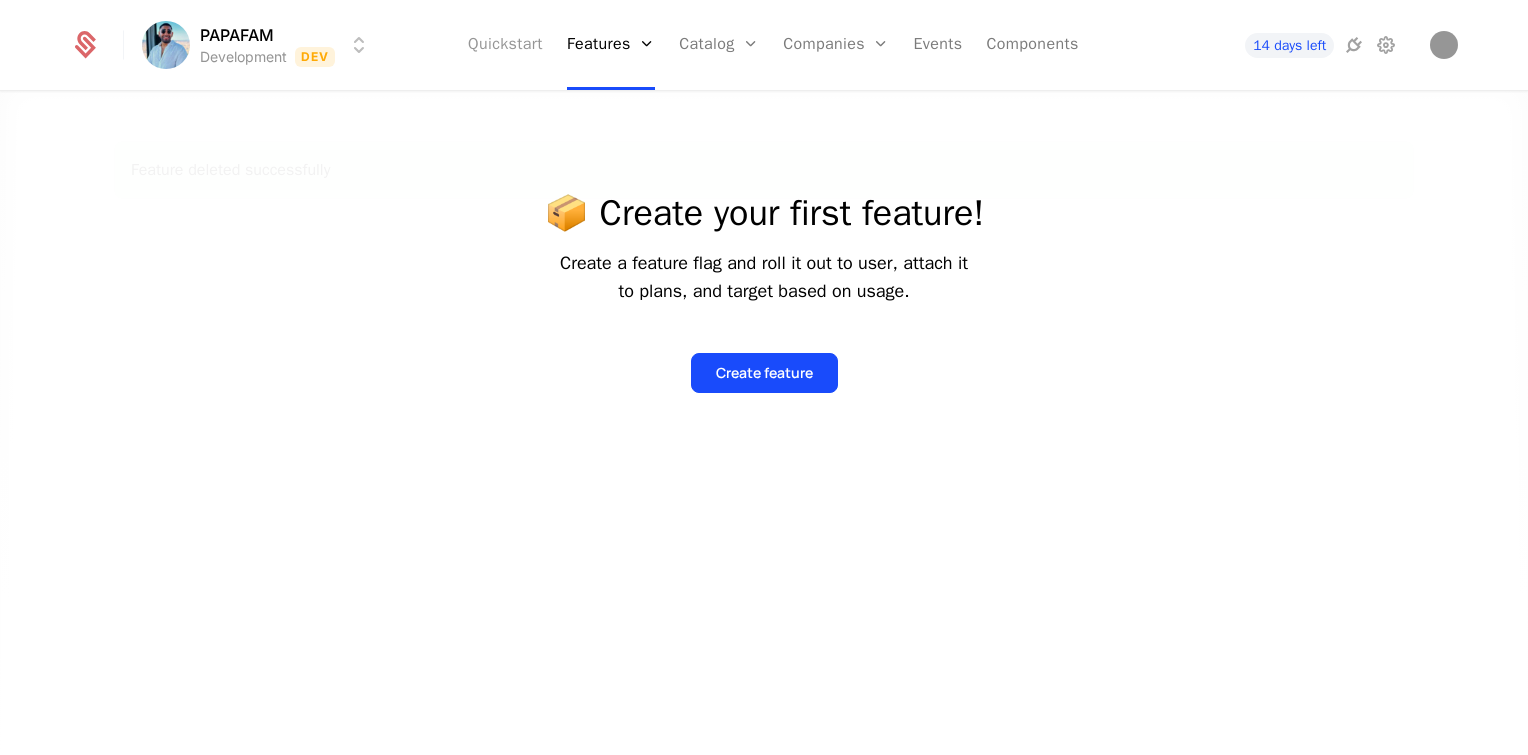 click on "Quickstart" at bounding box center (505, 45) 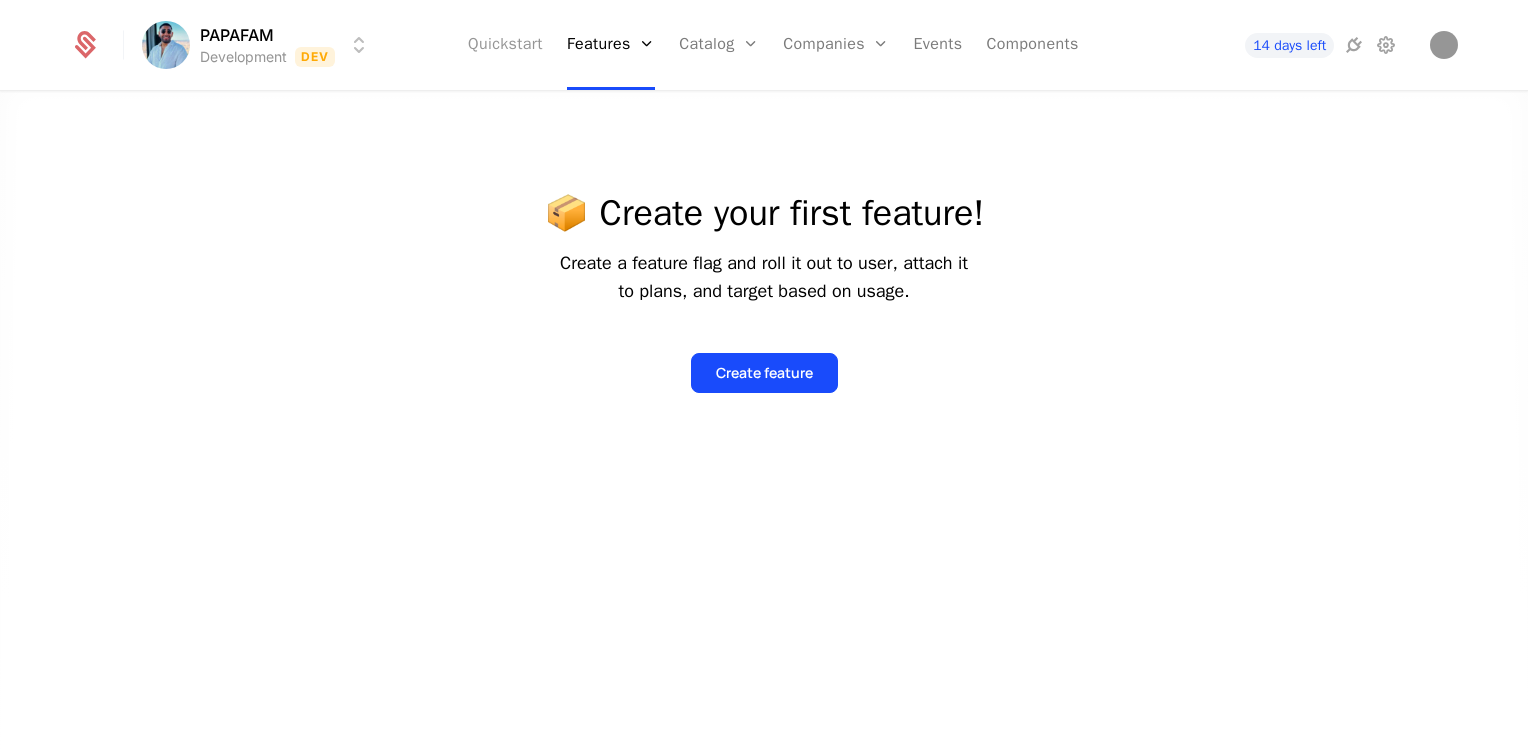 click on "Quickstart" at bounding box center (505, 45) 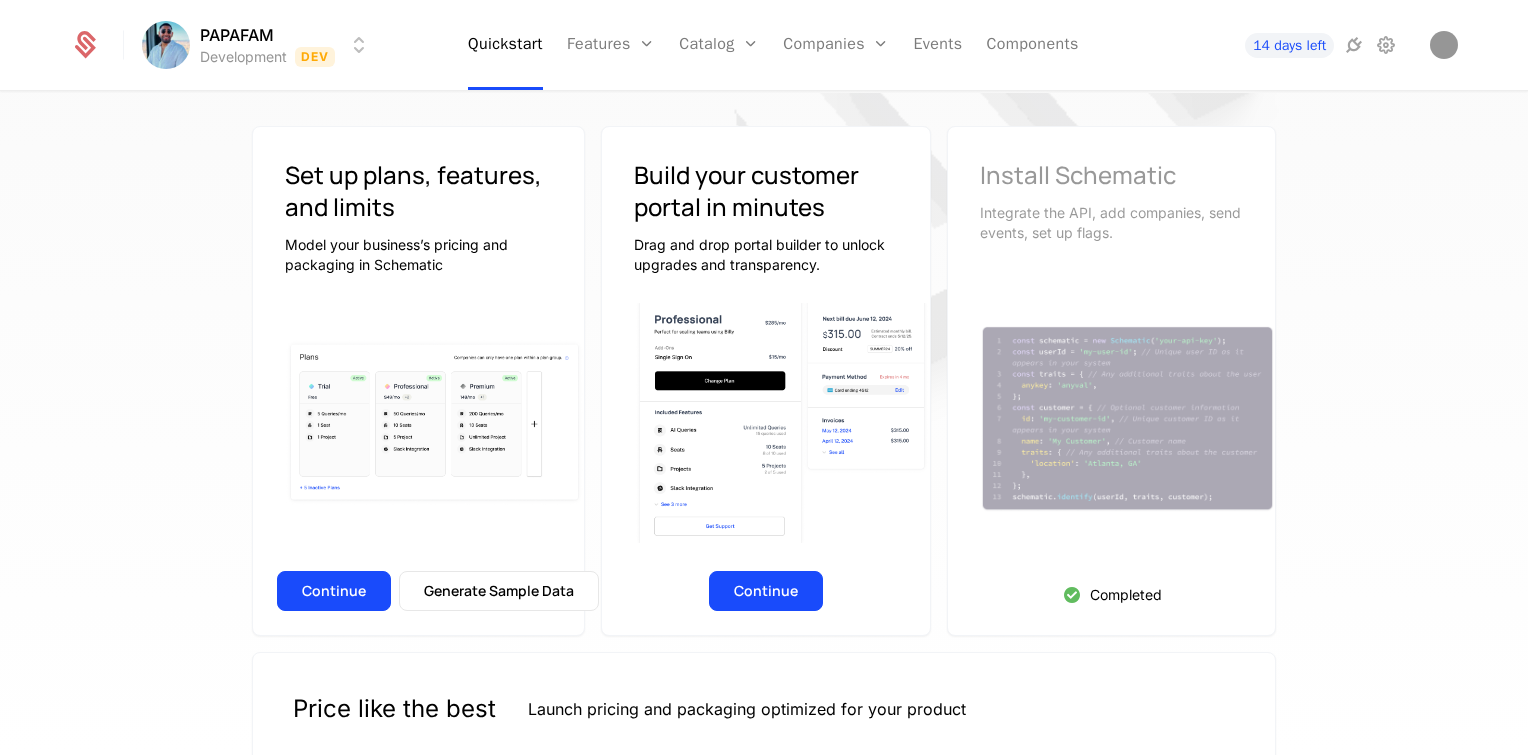 scroll, scrollTop: 116, scrollLeft: 0, axis: vertical 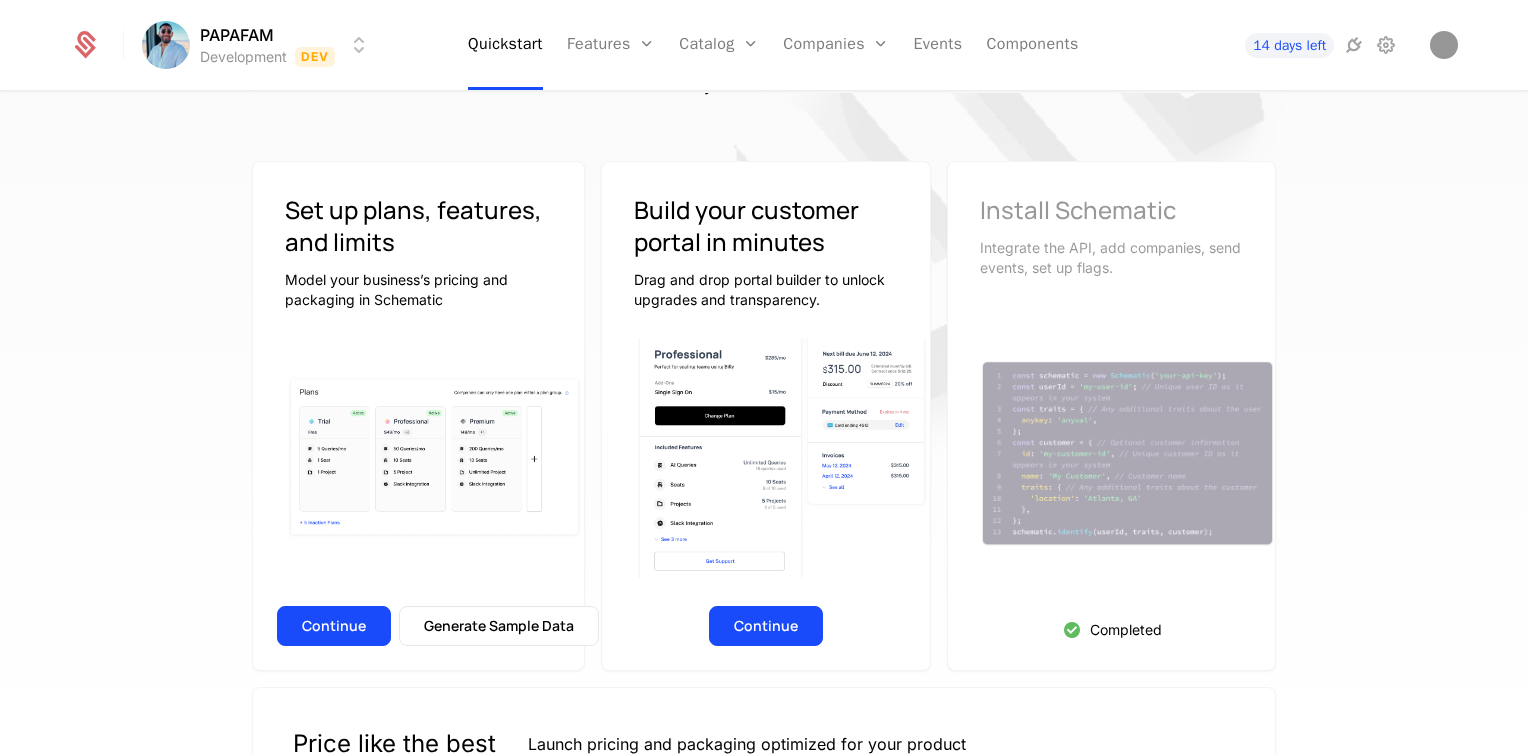 click on "Install Schematic Integrate the API, add companies, send events, set up flags. Completed" at bounding box center [1112, 416] 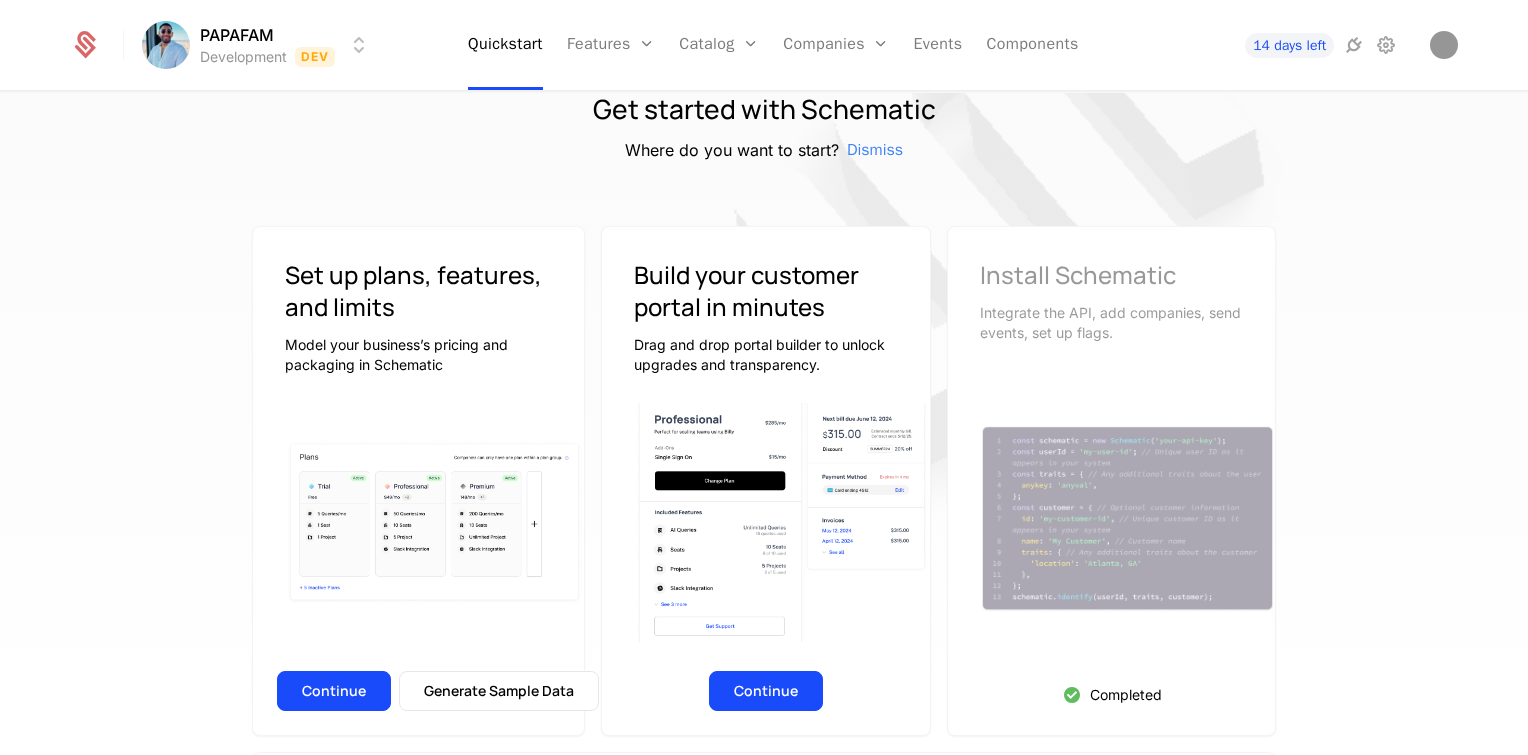scroll, scrollTop: 0, scrollLeft: 0, axis: both 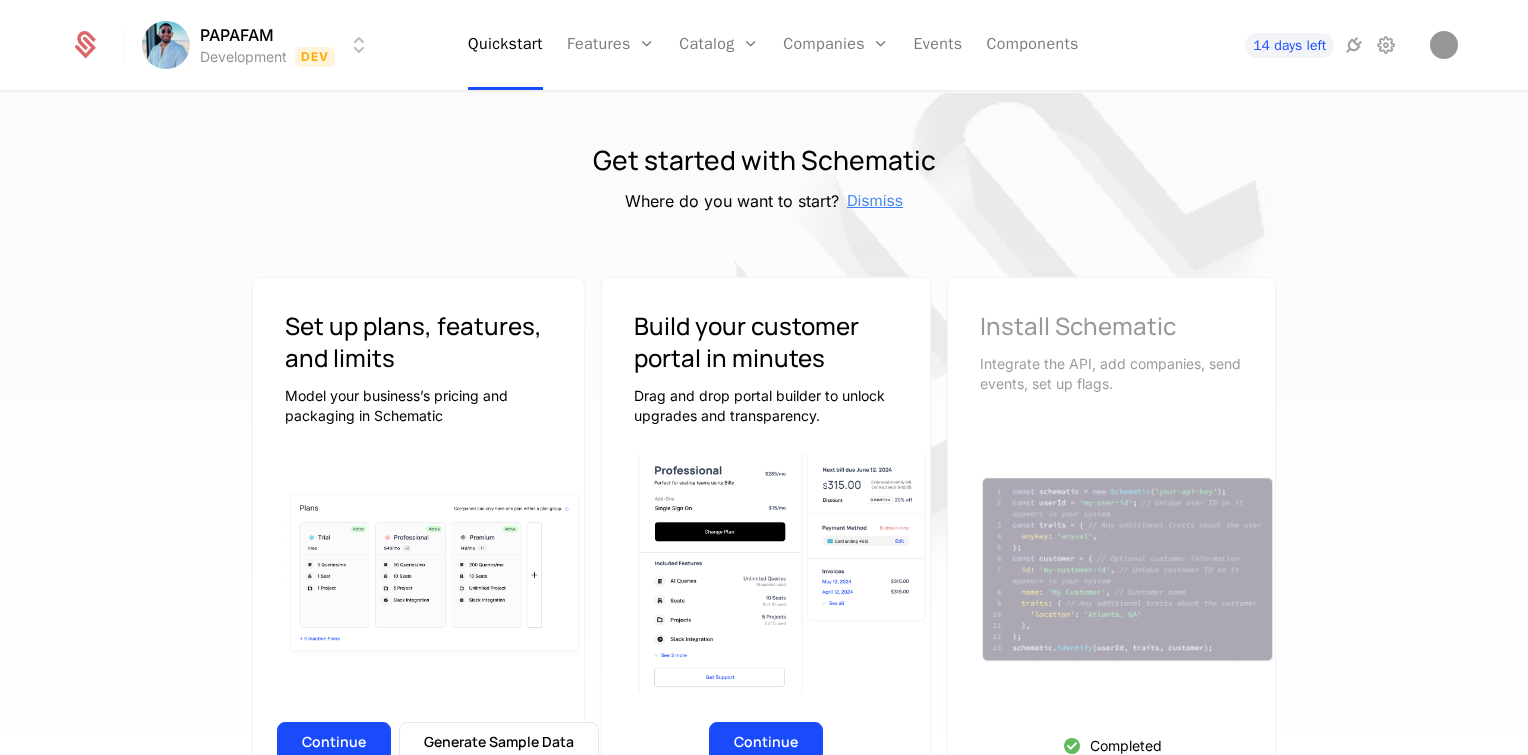 click on "Dismiss" at bounding box center (875, 201) 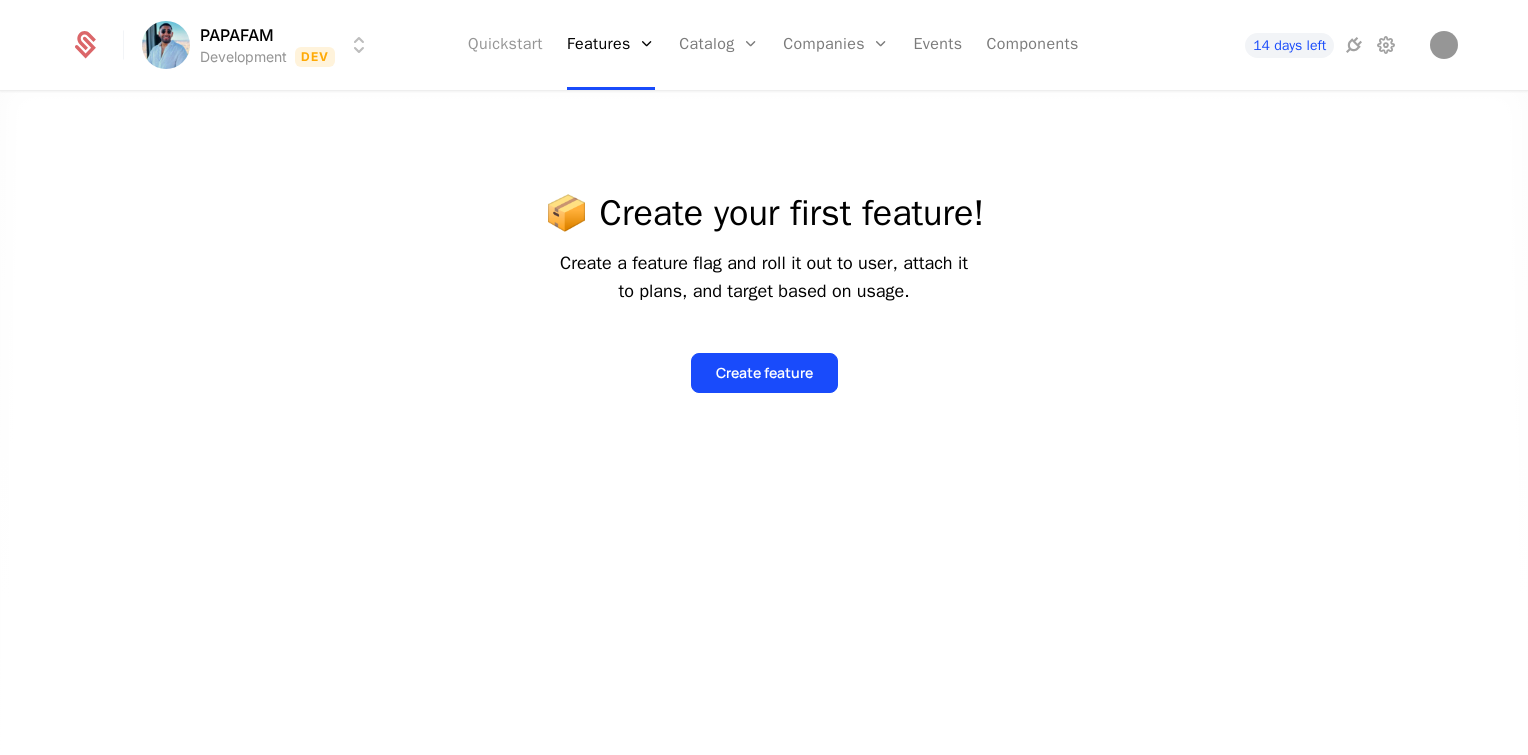 click on "Quickstart" at bounding box center (505, 45) 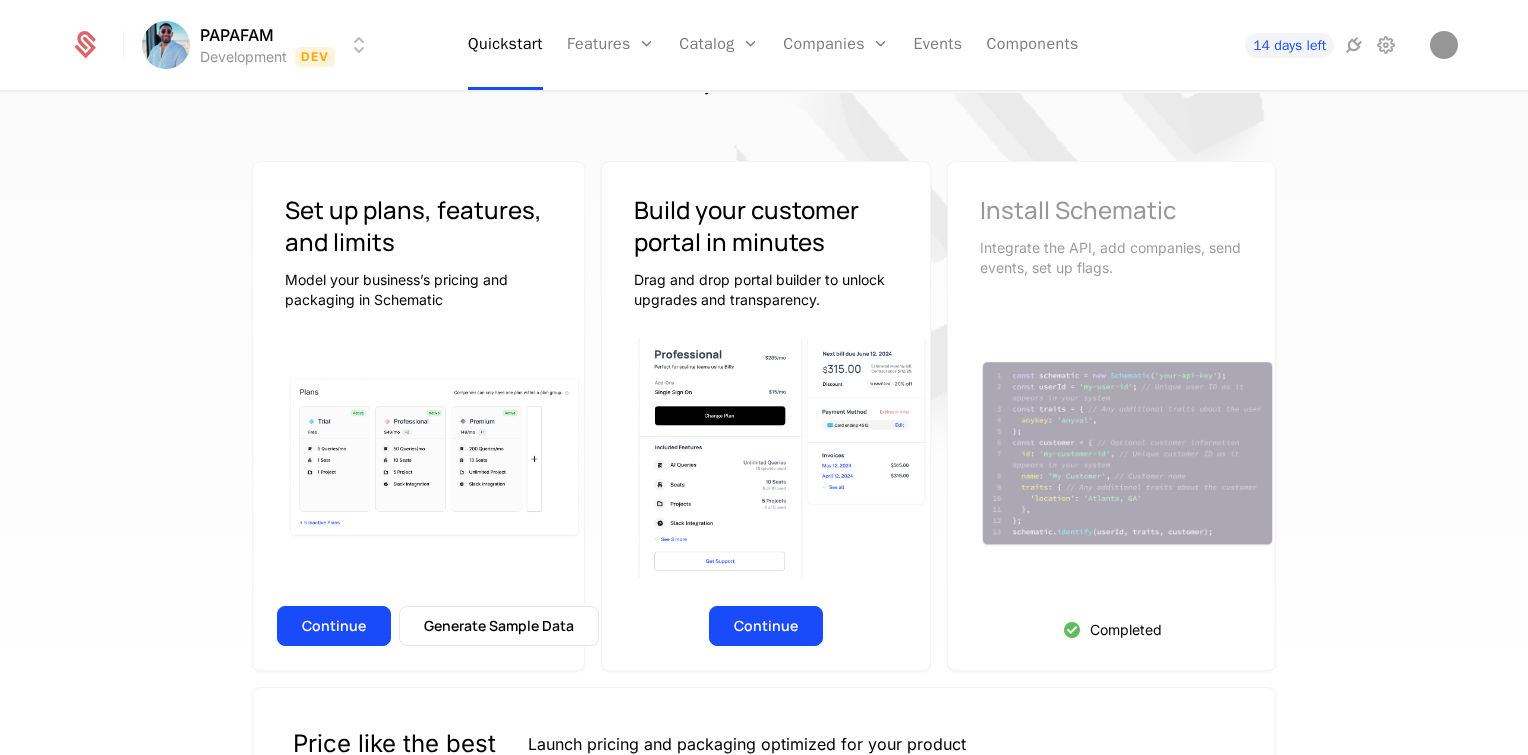 scroll, scrollTop: 115, scrollLeft: 0, axis: vertical 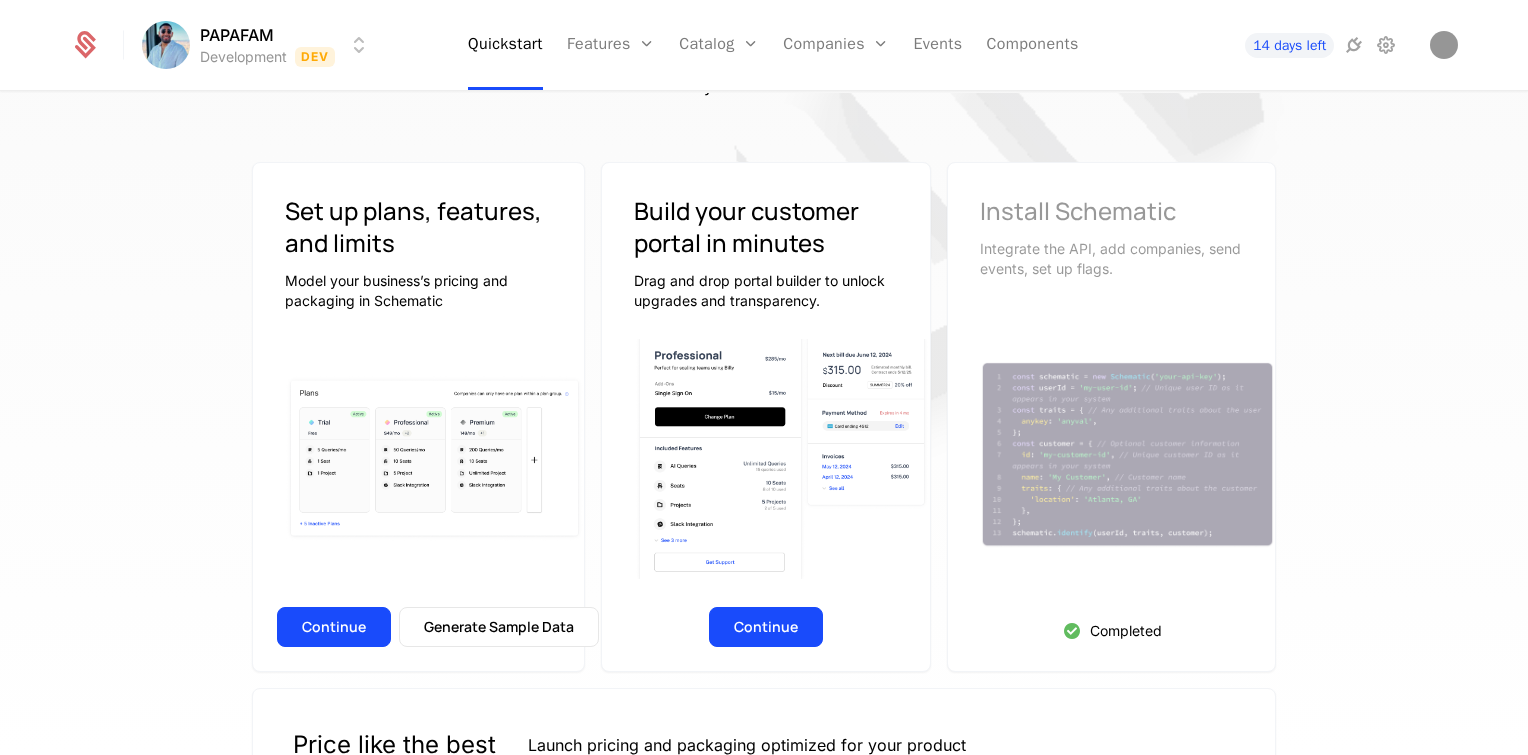 click on "Completed" at bounding box center [1126, 631] 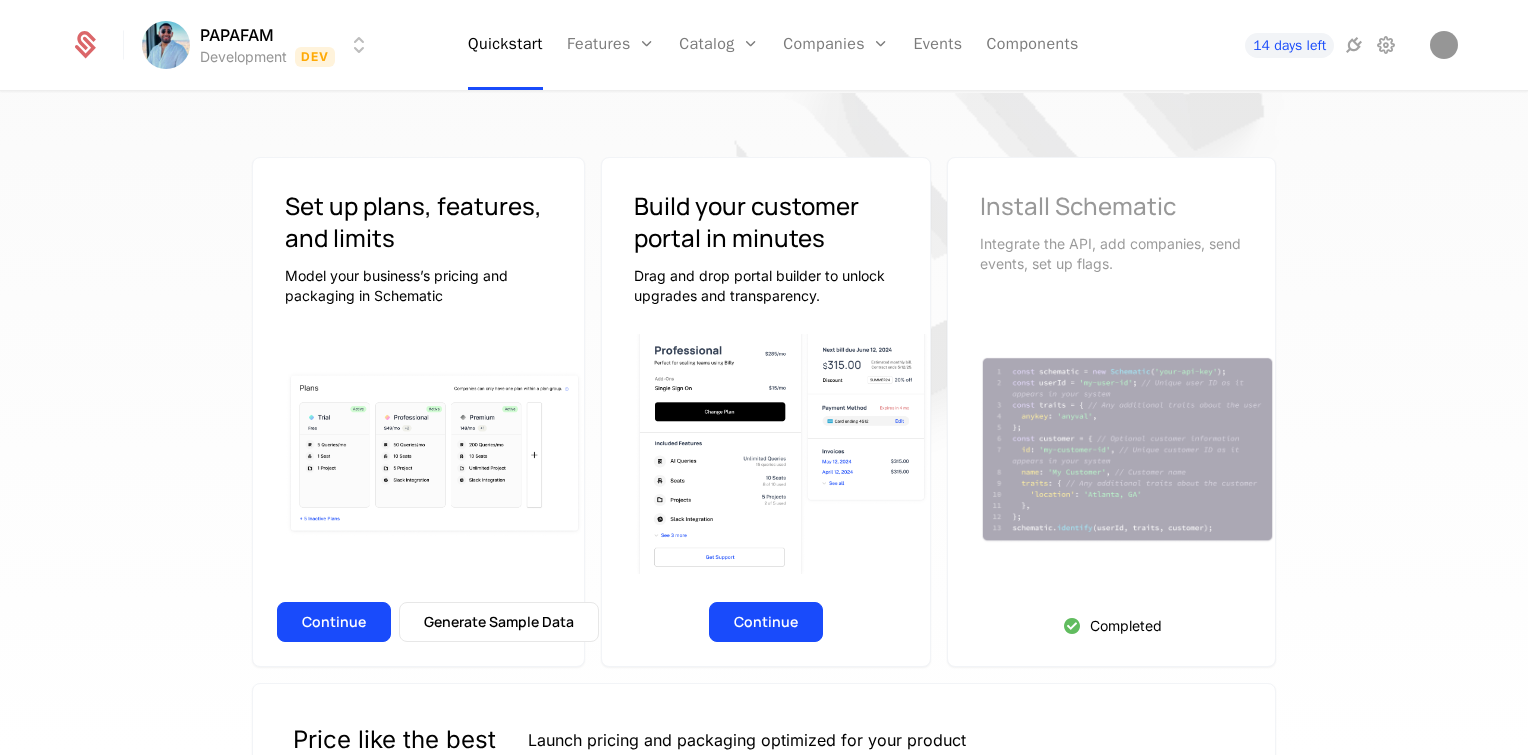 scroll, scrollTop: 116, scrollLeft: 0, axis: vertical 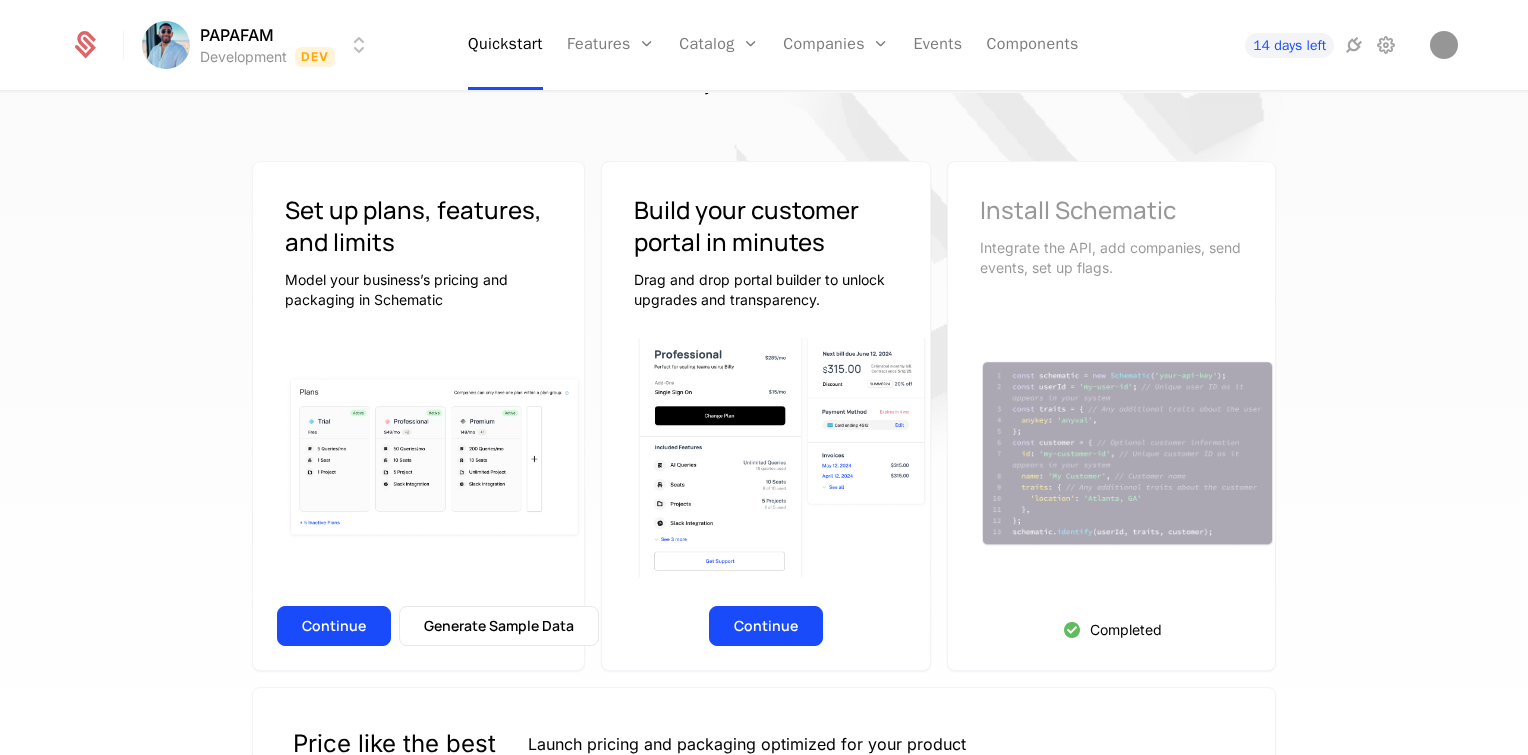 click at bounding box center [1128, 454] 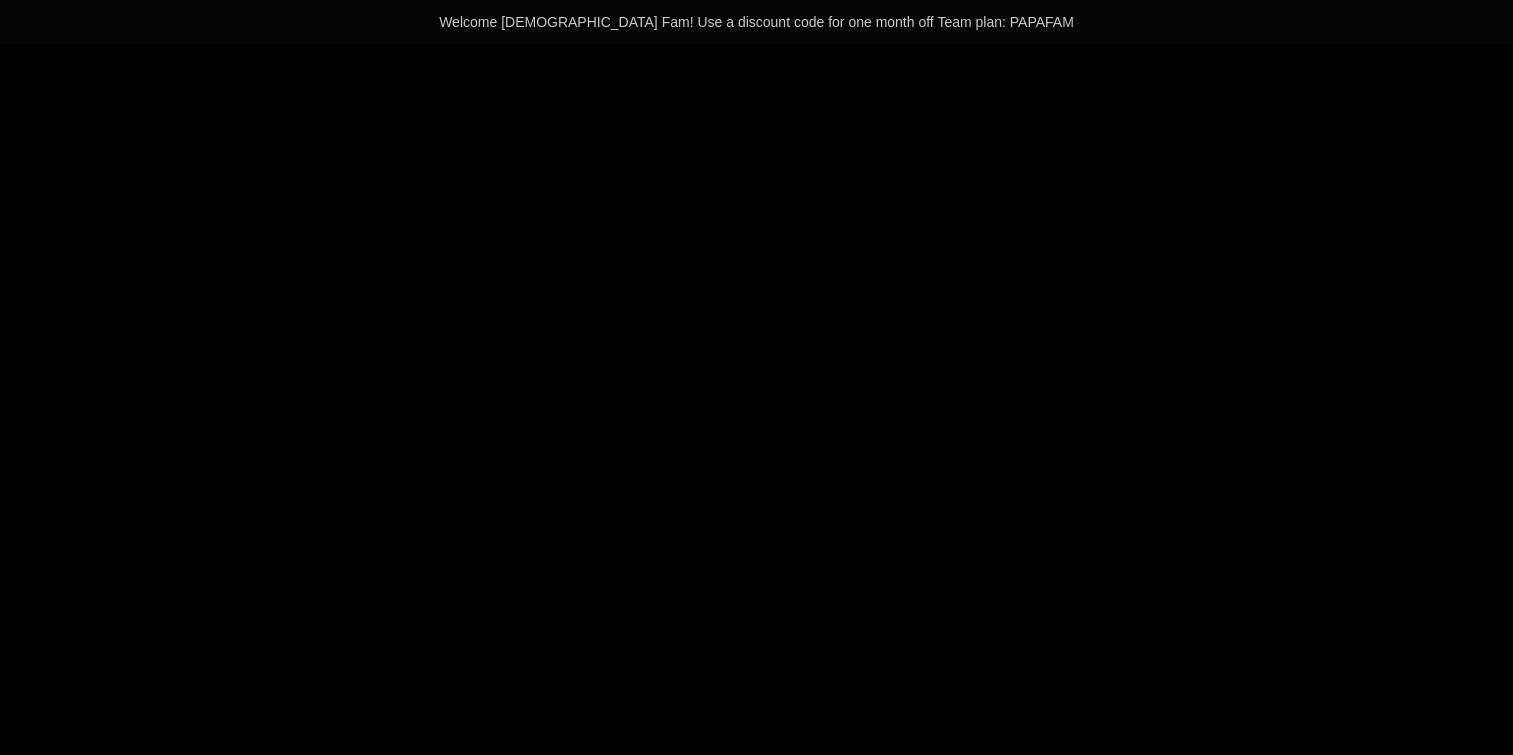 scroll, scrollTop: 0, scrollLeft: 0, axis: both 